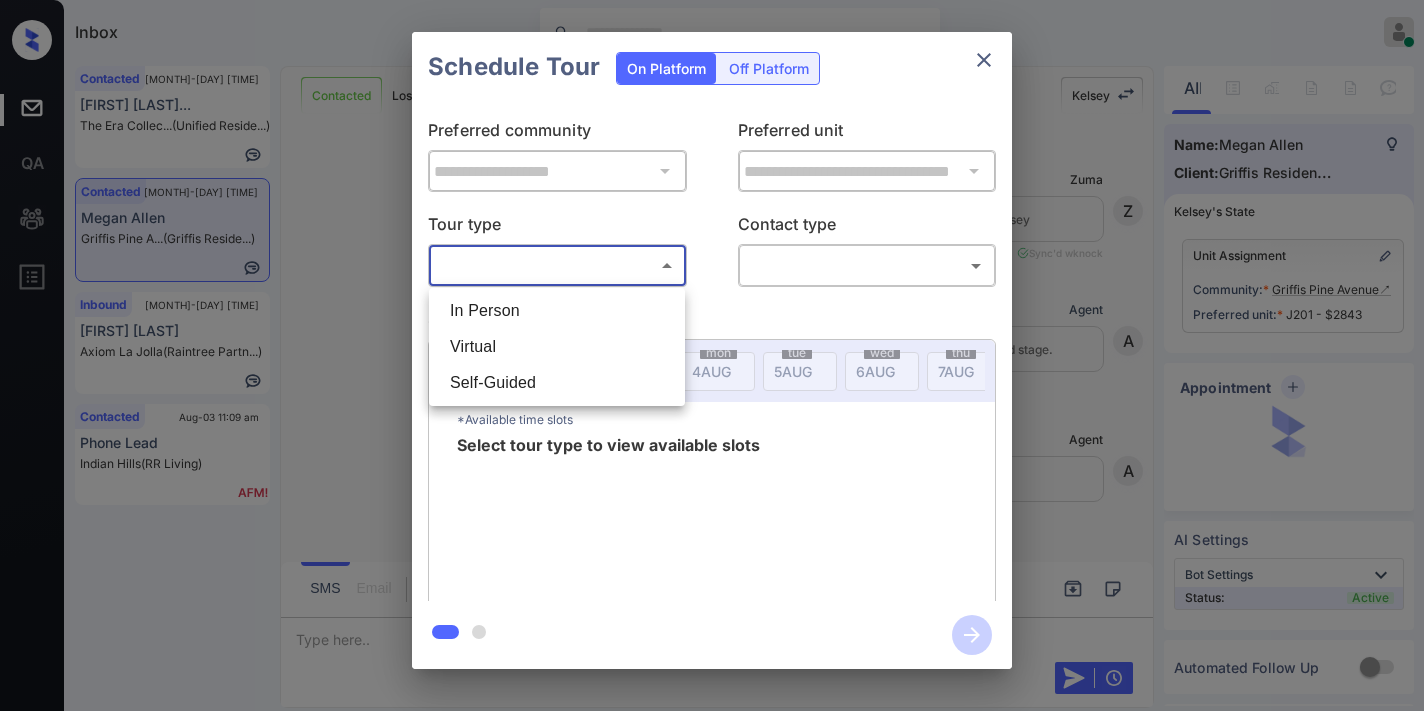 scroll, scrollTop: 0, scrollLeft: 0, axis: both 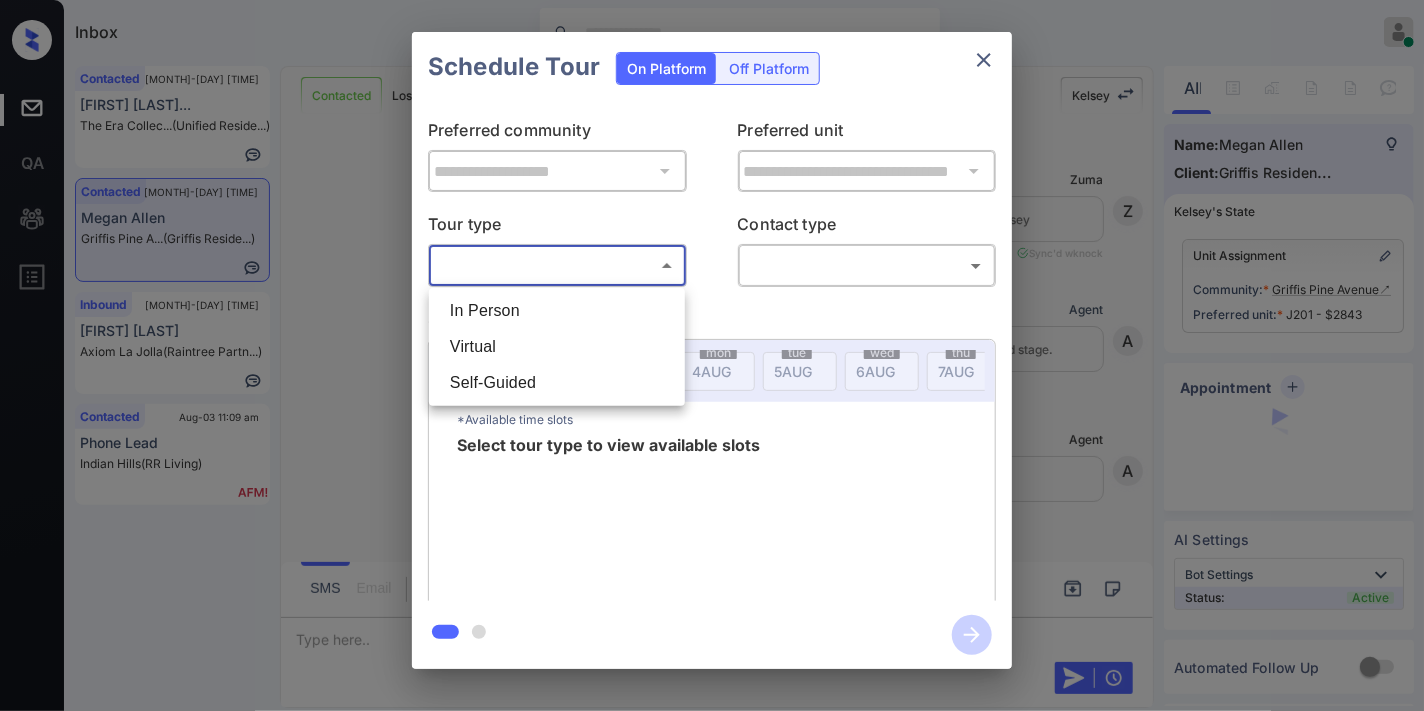 click on "In Person" at bounding box center (557, 311) 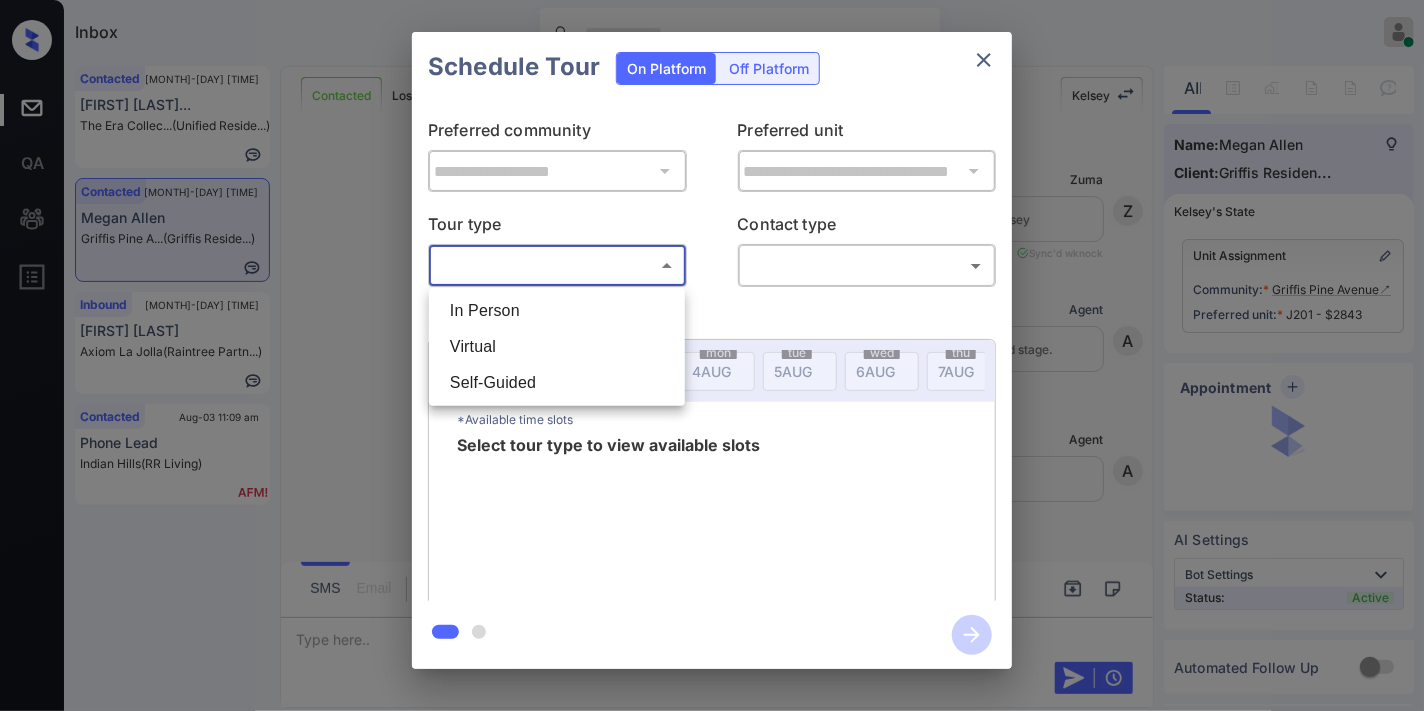 scroll, scrollTop: 5983, scrollLeft: 0, axis: vertical 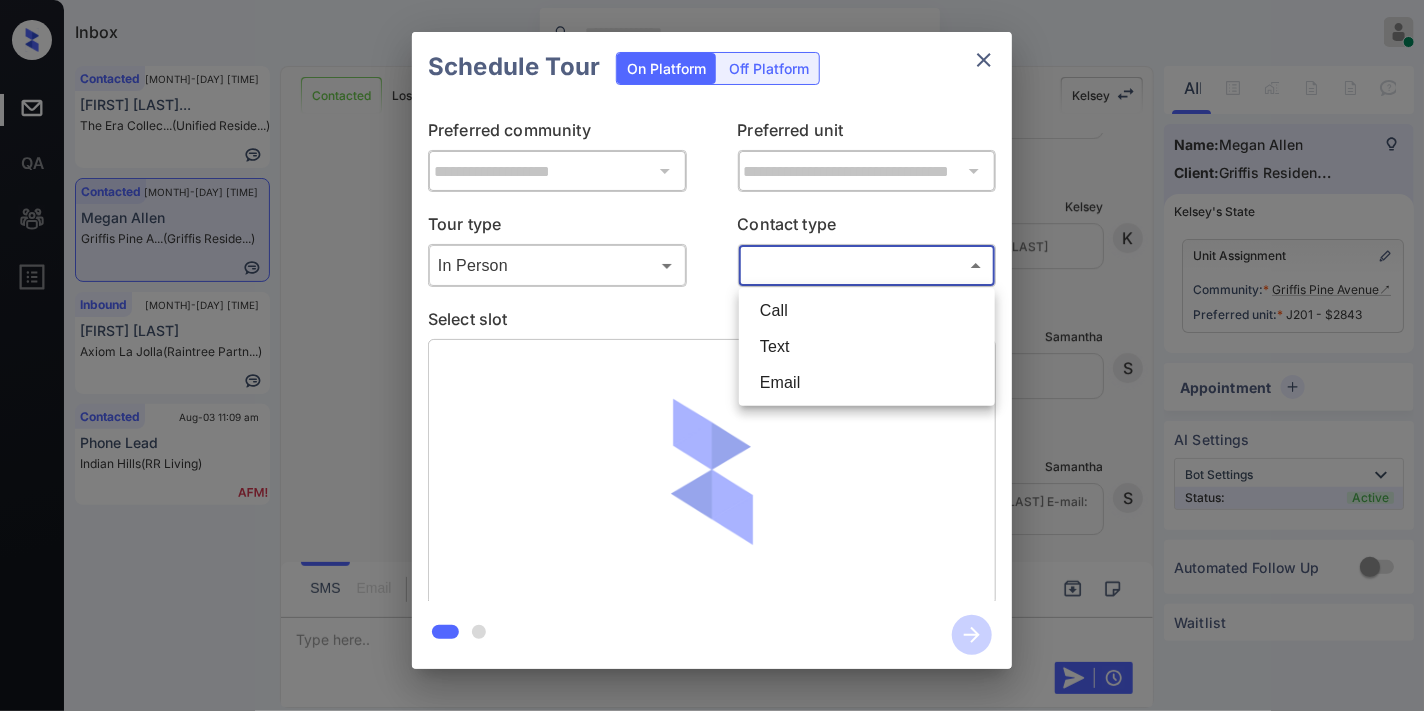 click on "Inbox [FIRST] [LAST] Online Set yourself   offline Set yourself   on break Profile Switch to  dark  mode Sign out Contacted [MONTH]-[DAY] [TIME]   [FIRST] [LAST]... The Era Collec...  (Unified Reside...) Contacted [MONTH]-[DAY] [TIME]   [FIRST] [LAST] [STREET] A...  (Griffis Reside...) Inbound [MONTH]-[DAY] [TIME]   [FIRST] [LAST] Axiom La Jolla  (Raintree Partn...) Contacted [MONTH]-[DAY] [TIME]   Phone Lead Indian Hills  (RR Living) Contacted Lost Lead Sentiment: Angry Upon sliding the acknowledgement:  Lead will move to lost stage. * ​ SMS and call option will be set to opt out. AFM will be turned off for the lead. [FIRST] New Message Zuma Lead transferred to leasing agent: [FIRST] [MONTH] [DAY], [YEAR] [TIME]  Sync'd w  knock [INITIAL] New Message Agent Lead created via callToText in Inbound stage. [MONTH] [DAY], [YEAR] [TIME] A New Message Agent AFM Request sent to [FIRST]. [MONTH] [DAY], [YEAR] [TIME] A New Message [FIRST] [MONTH] [DAY], [YEAR] [TIME]   | TemplateAFMSms  Sync'd w  knock [INITIAL] New Message [FIRST] Lead archived by [FIRST]! [MONTH] [DAY], [YEAR] [TIME] [INITIAL]   [INITIAL]" at bounding box center (712, 355) 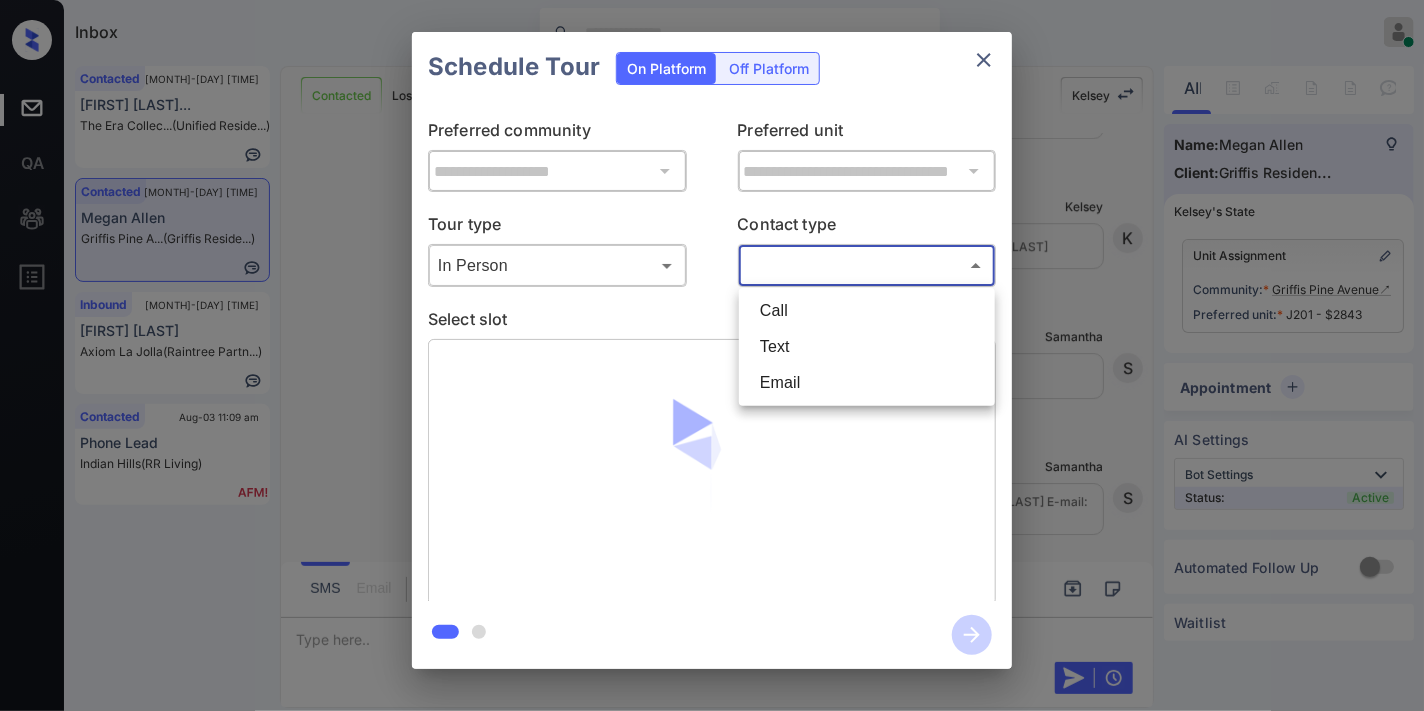 click on "Text" at bounding box center [867, 347] 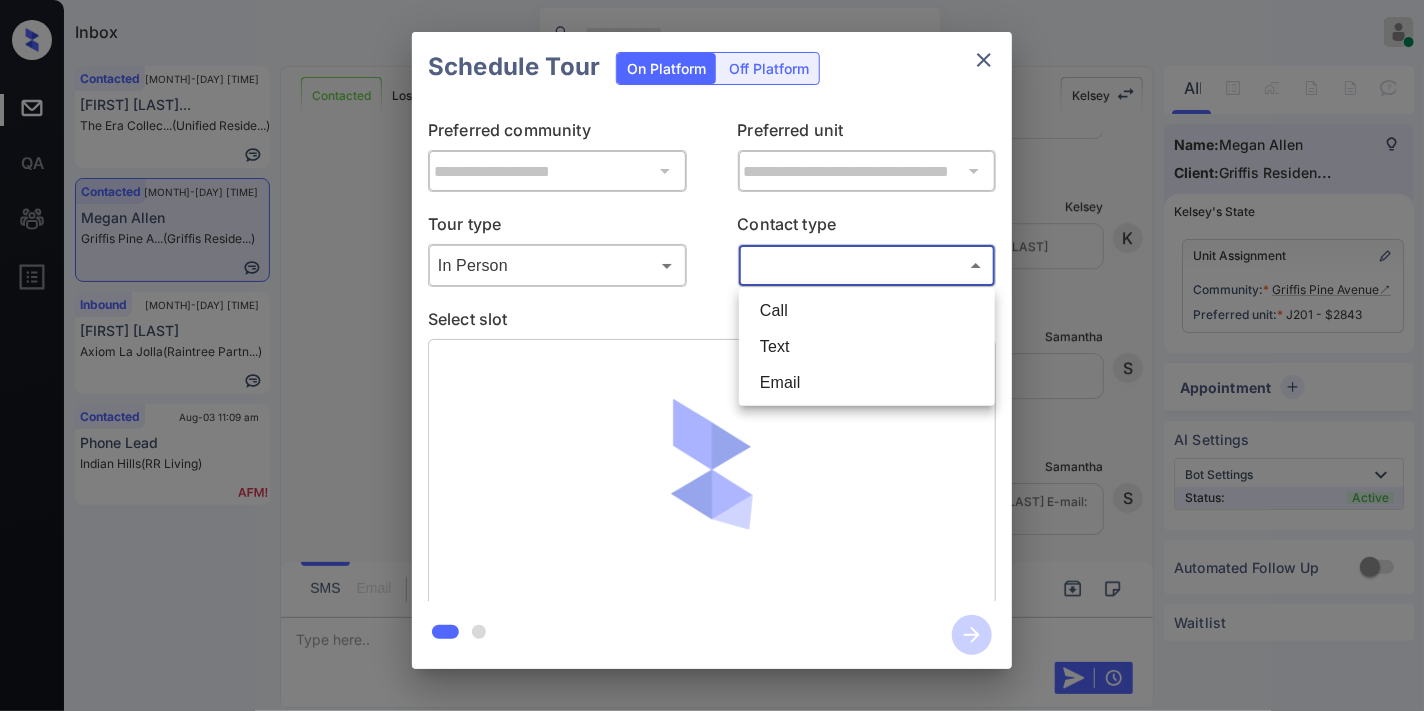 type on "****" 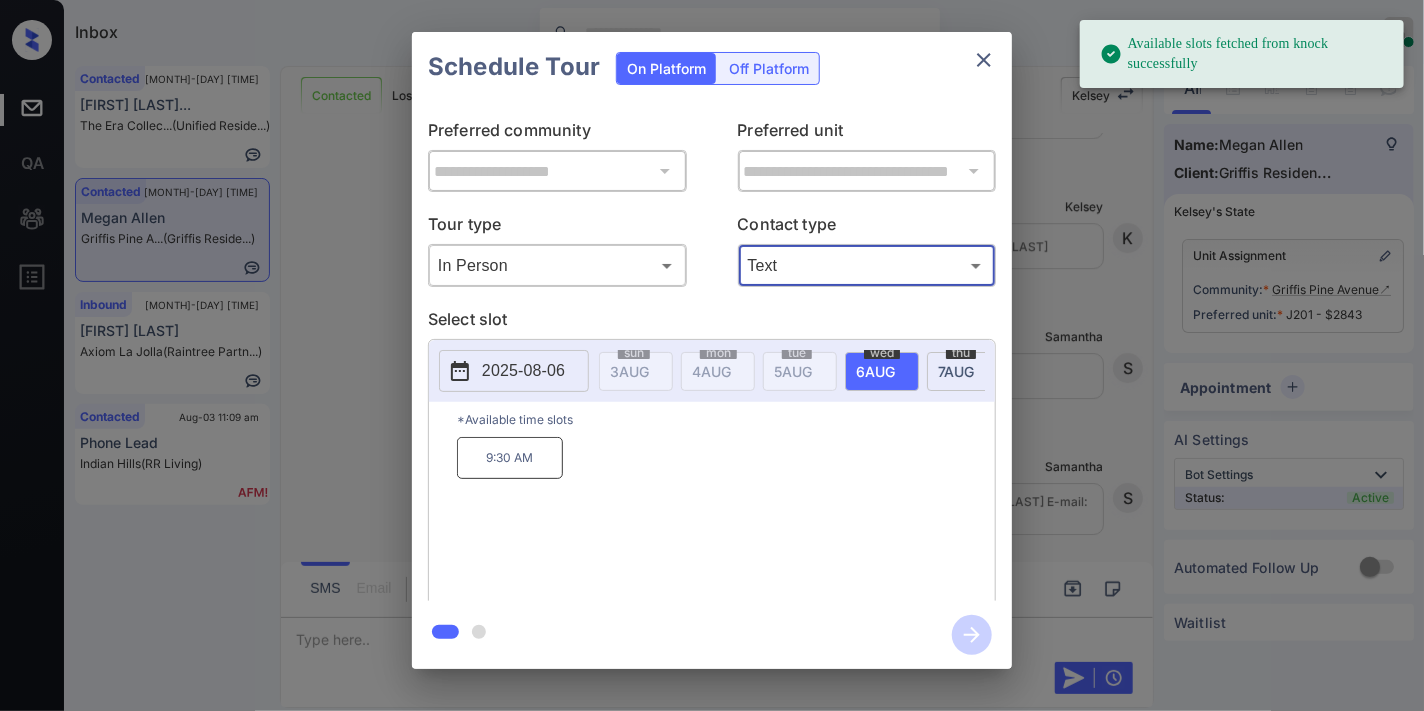 click on "2025-08-06" at bounding box center [514, 371] 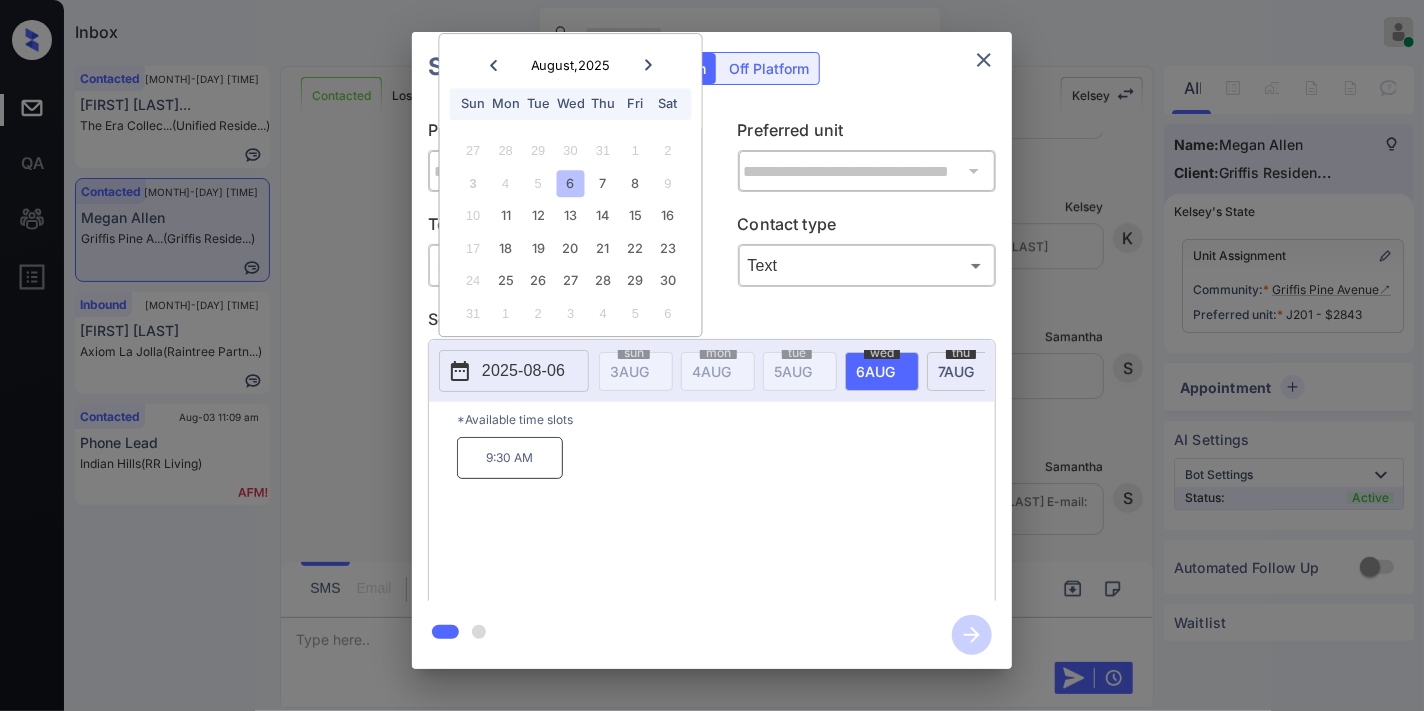 click 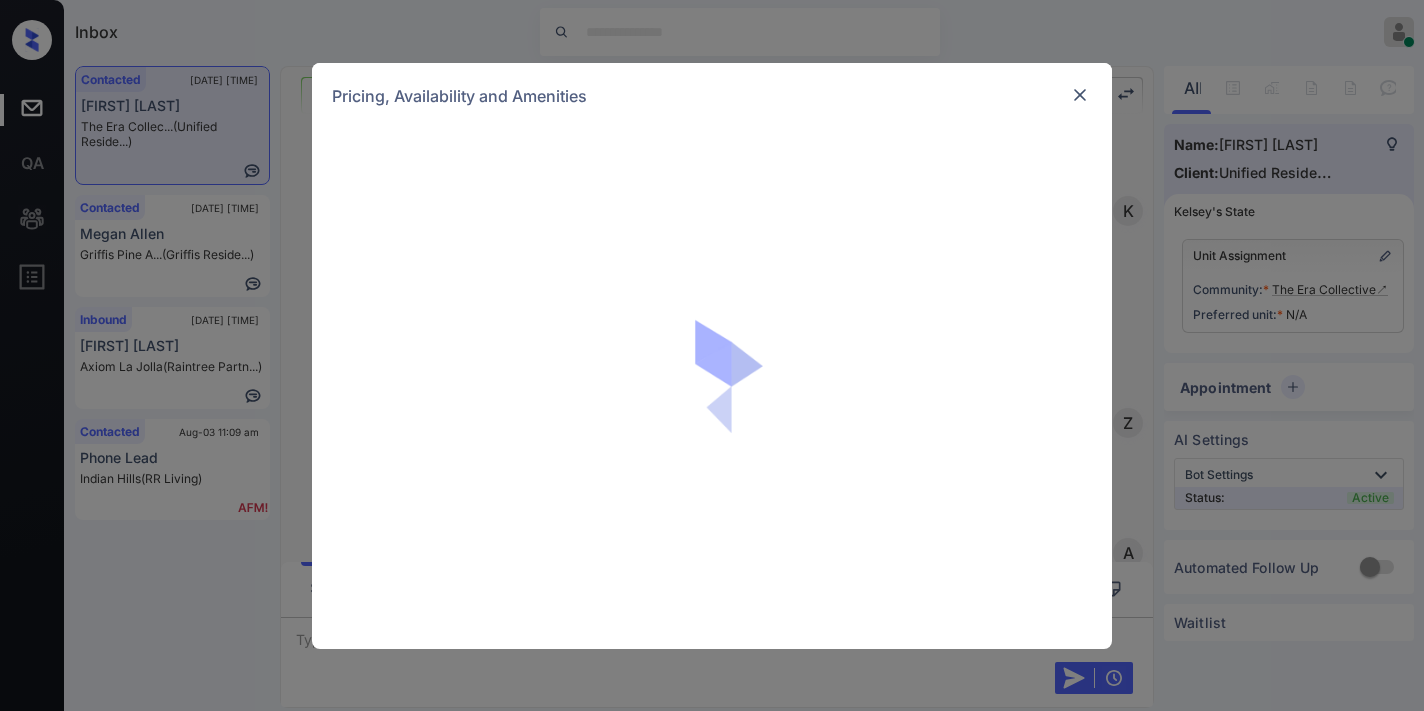 scroll, scrollTop: 0, scrollLeft: 0, axis: both 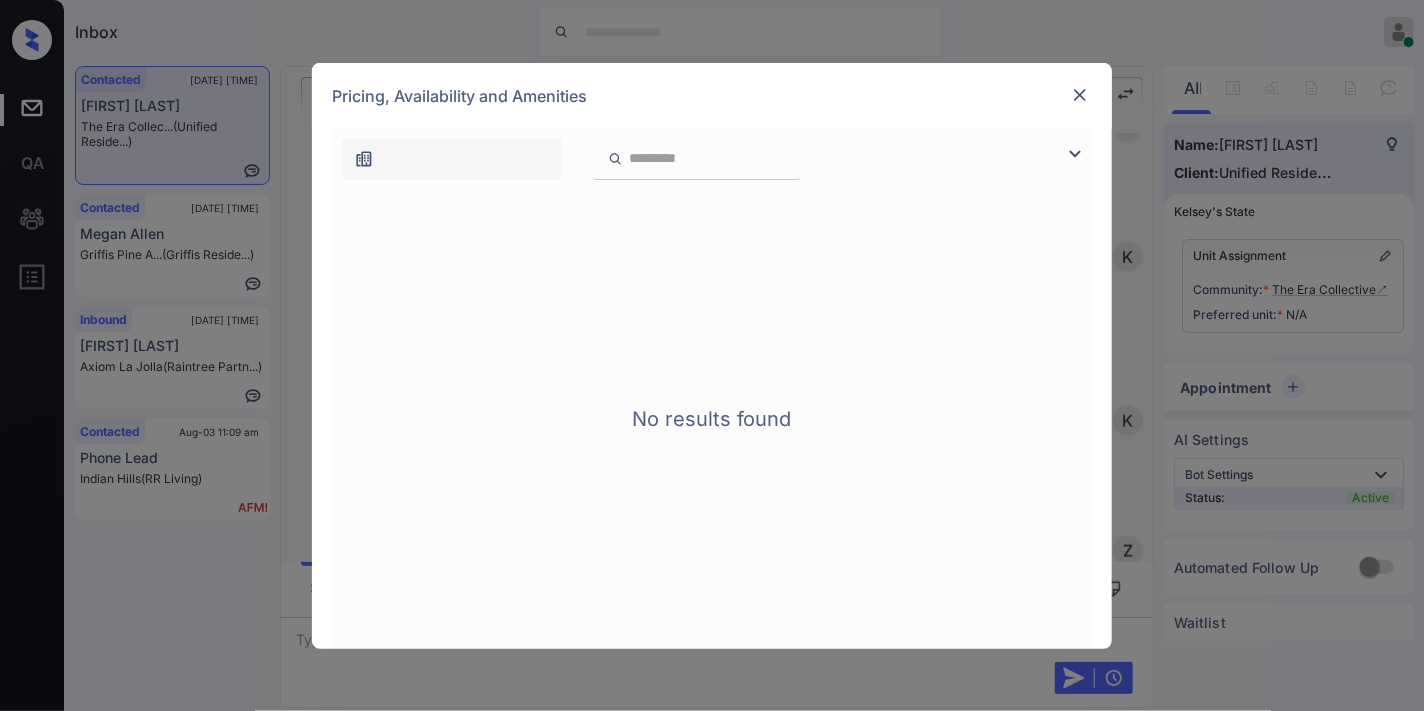 click at bounding box center [1080, 95] 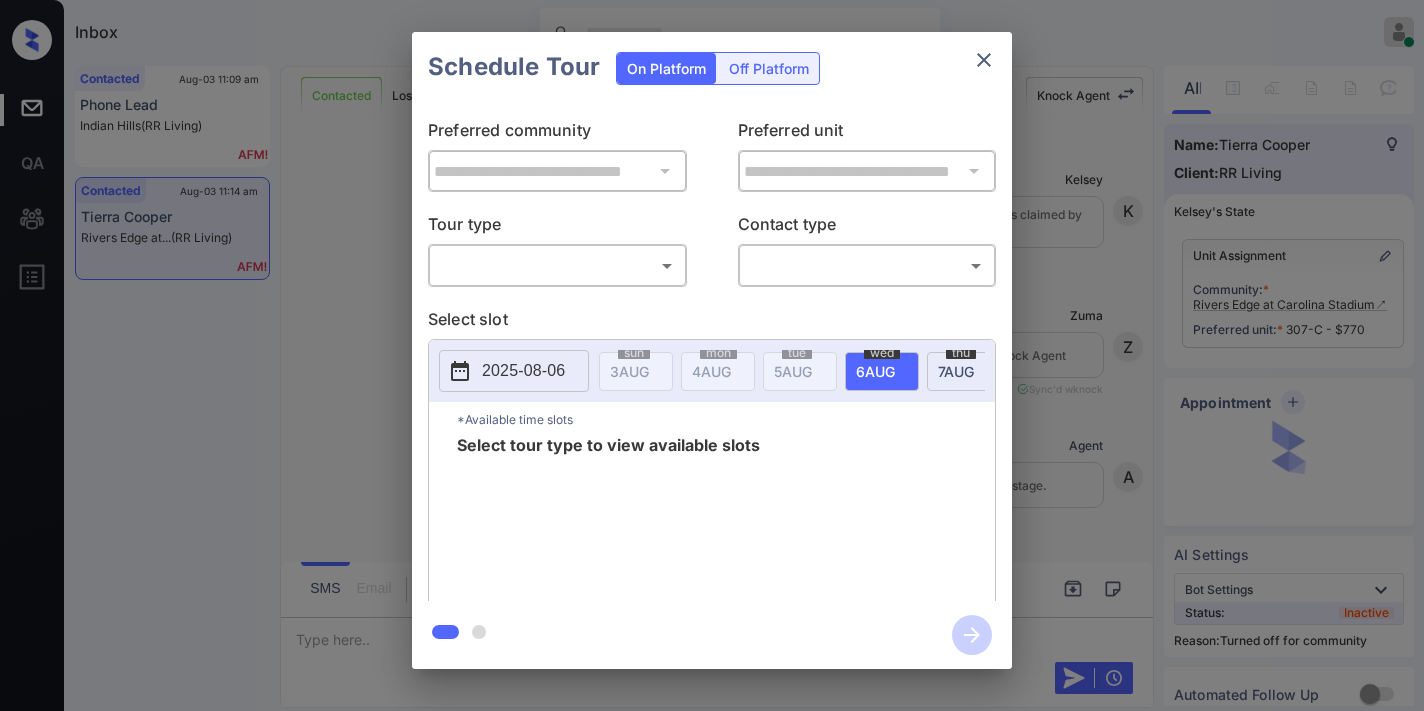 scroll, scrollTop: 0, scrollLeft: 0, axis: both 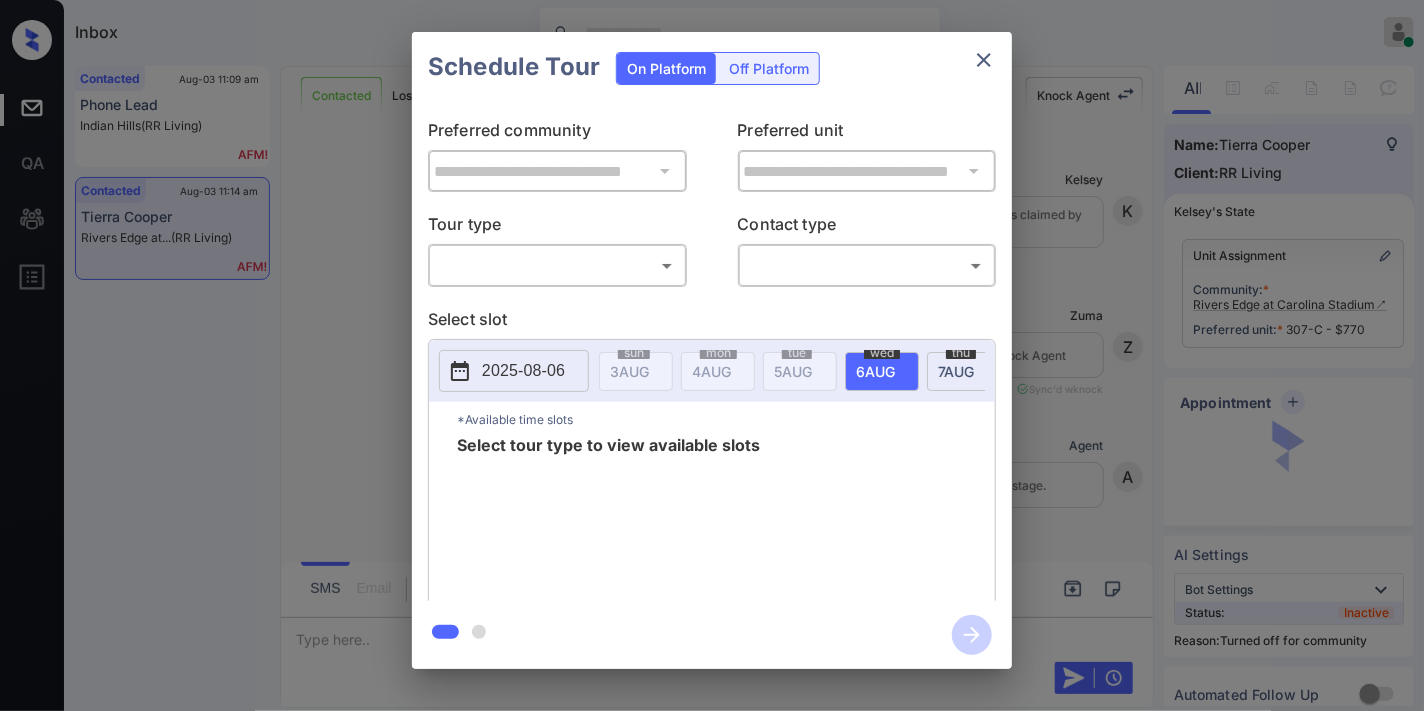 click on "Inbox Samantha Soliven Online Set yourself   offline Set yourself   on break Profile Switch to  dark  mode Sign out Contacted Aug-03 11:09 am   Phone Lead Indian Hills  (RR Living) Contacted Aug-03 11:14 am   Tierra Cooper Rivers Edge at...  (RR Living) Contacted Lost Lead Sentiment: Angry Upon sliding the acknowledgement:  Lead will move to lost stage. * ​ SMS and call option will be set to opt out. AFM will be turned off for the lead. Knock Agent New Message Kelsey Skipping agent transfer because lead is claimed by On site Agent: {"agentInUIF":3} Aug 02, 2025 01:45 pm K New Message Zuma Lead transferred to leasing agent: Knock Agent Aug 02, 2025 01:45 pm  Sync'd w  knock Z New Message Agent Lead created via webhook in Inbound stage. Aug 02, 2025 01:45 pm A New Message Agent Re-enquiry created Aug 02, 2025 01:45 pm A New Message Agent Re-enquiry created Aug 03, 2025 10:01 am A New Message Agent Re-enquiry created Aug 03, 2025 10:01 am A New Message Kelsey Aug 03, 2025 10:01 am   | conversationalSms knock K" at bounding box center (712, 355) 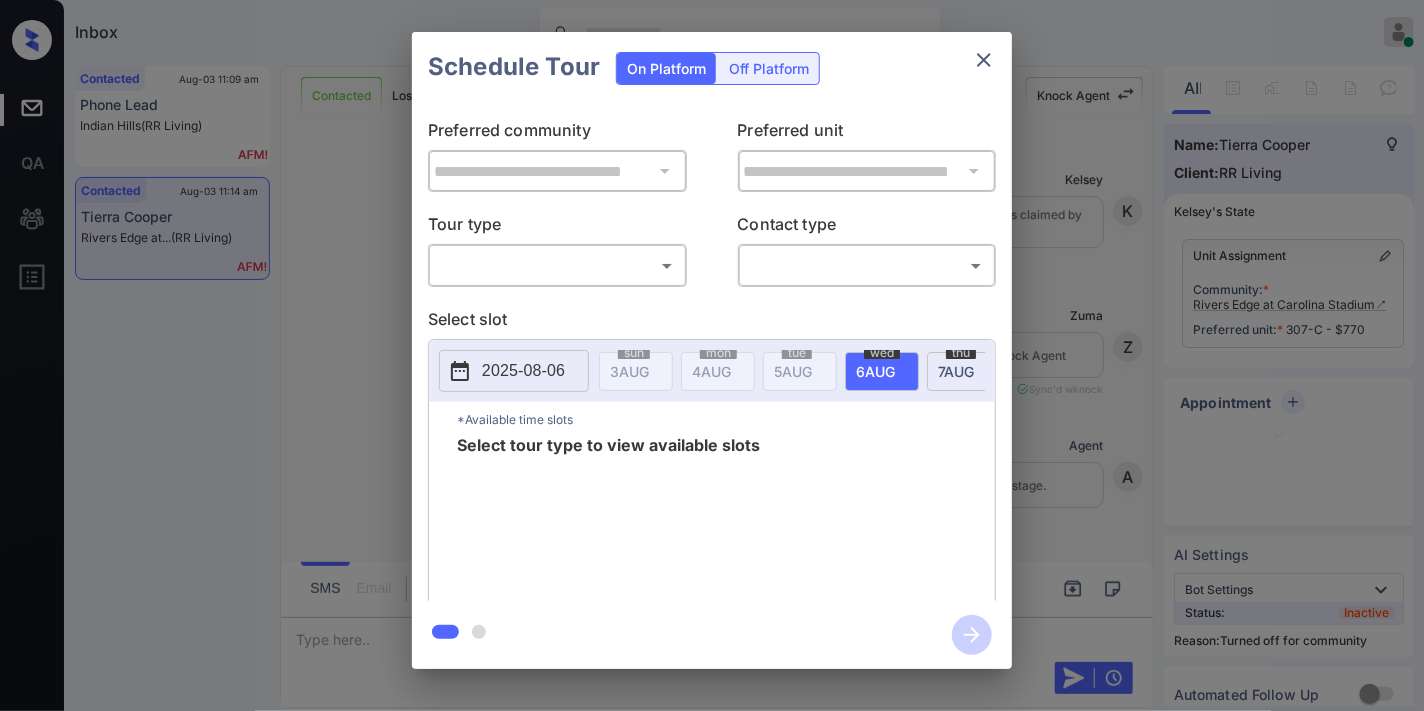 scroll, scrollTop: 4645, scrollLeft: 0, axis: vertical 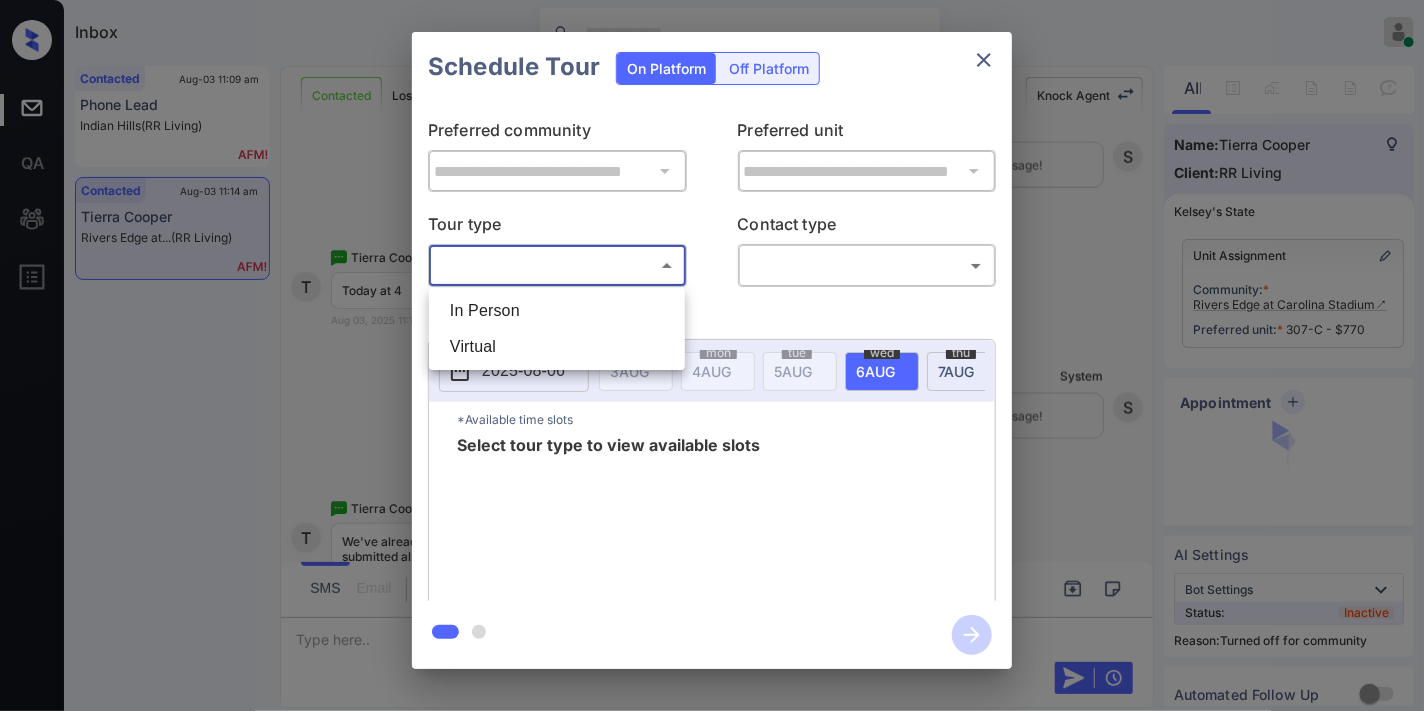 click on "In Person" at bounding box center [557, 311] 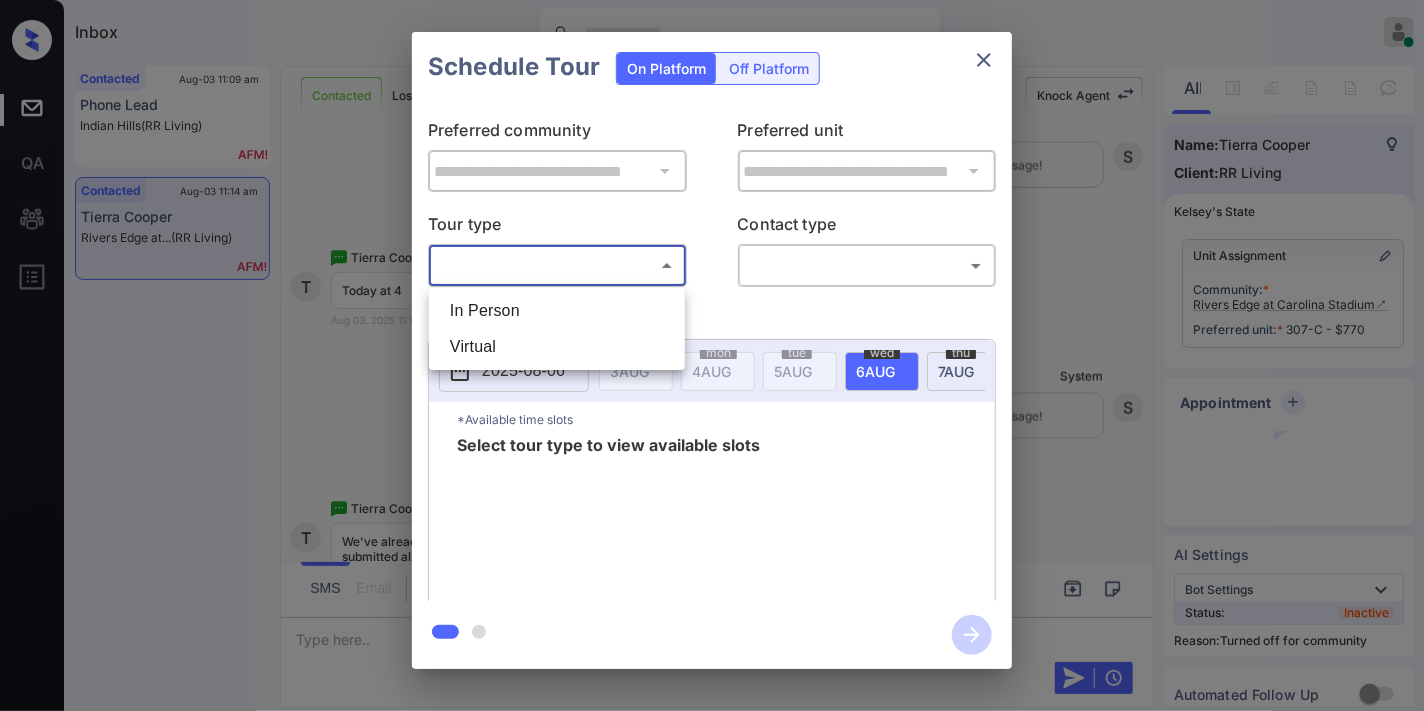 type on "********" 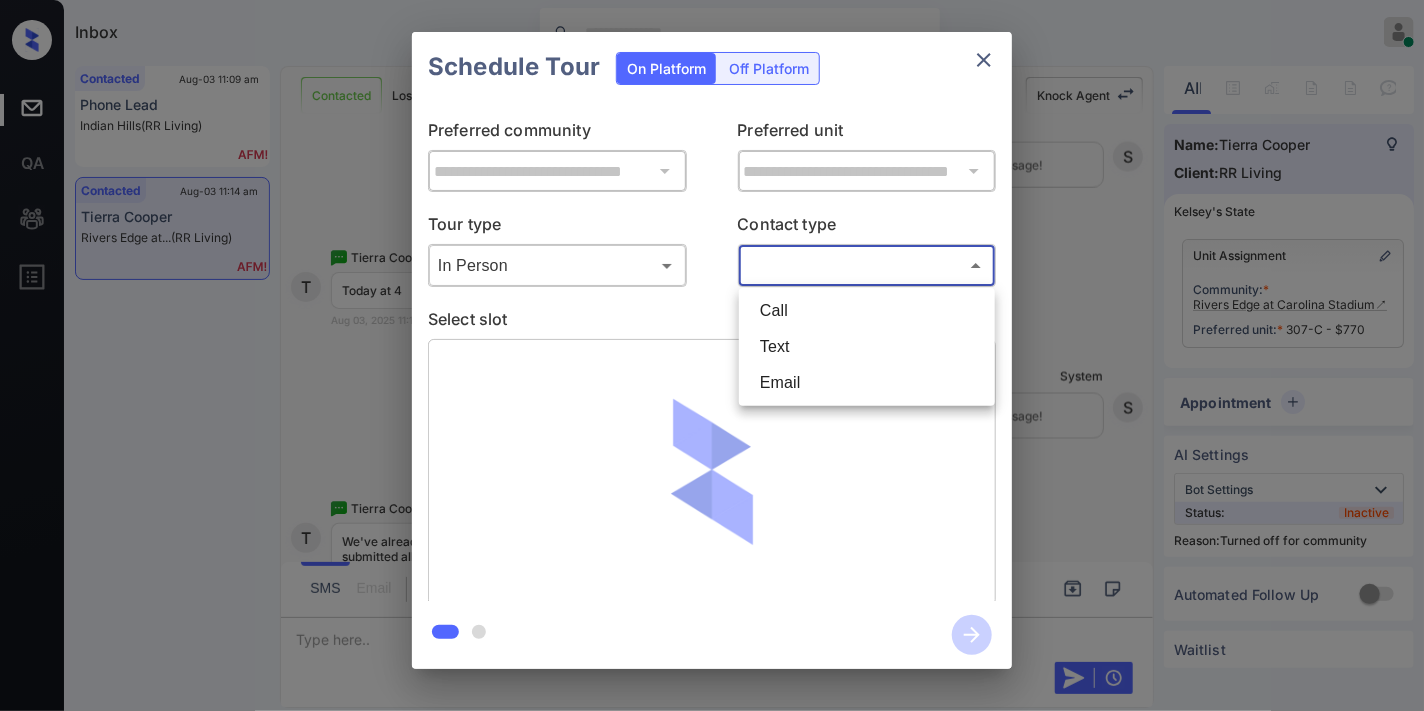 click on "Inbox Samantha Soliven Online Set yourself   offline Set yourself   on break Profile Switch to  dark  mode Sign out Contacted Aug-03 11:09 am   Phone Lead Indian Hills  (RR Living) Contacted Aug-03 11:14 am   Tierra Cooper Rivers Edge at...  (RR Living) Contacted Lost Lead Sentiment: Angry Upon sliding the acknowledgement:  Lead will move to lost stage. * ​ SMS and call option will be set to opt out. AFM will be turned off for the lead. Knock Agent New Message Kelsey Skipping agent transfer because lead is claimed by On site Agent: {"agentInUIF":3} Aug 02, 2025 01:45 pm K New Message Zuma Lead transferred to leasing agent: Knock Agent Aug 02, 2025 01:45 pm  Sync'd w  knock Z New Message Agent Lead created via webhook in Inbound stage. Aug 02, 2025 01:45 pm A New Message Agent Re-enquiry created Aug 02, 2025 01:45 pm A New Message Agent Re-enquiry created Aug 03, 2025 10:01 am A New Message Agent Re-enquiry created Aug 03, 2025 10:01 am A New Message Kelsey Aug 03, 2025 10:01 am   | conversationalSms knock K" at bounding box center (712, 355) 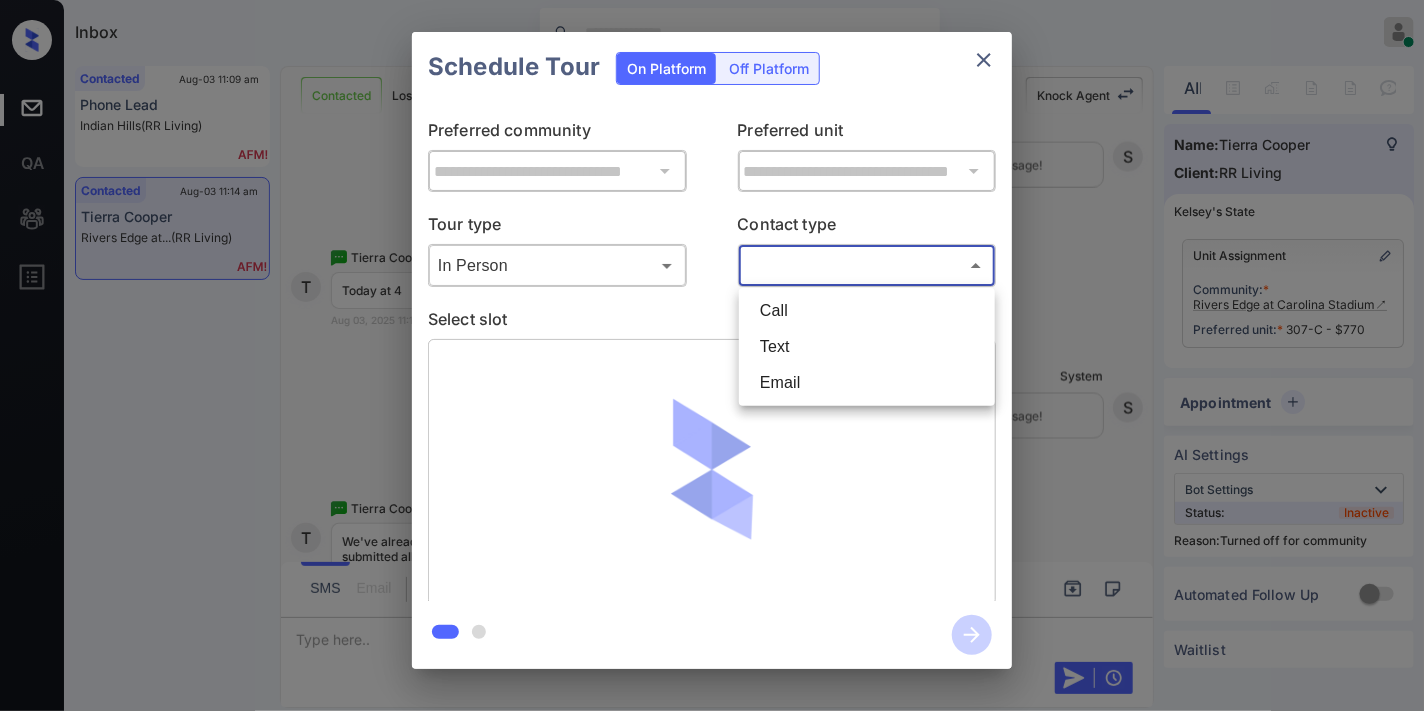 type on "****" 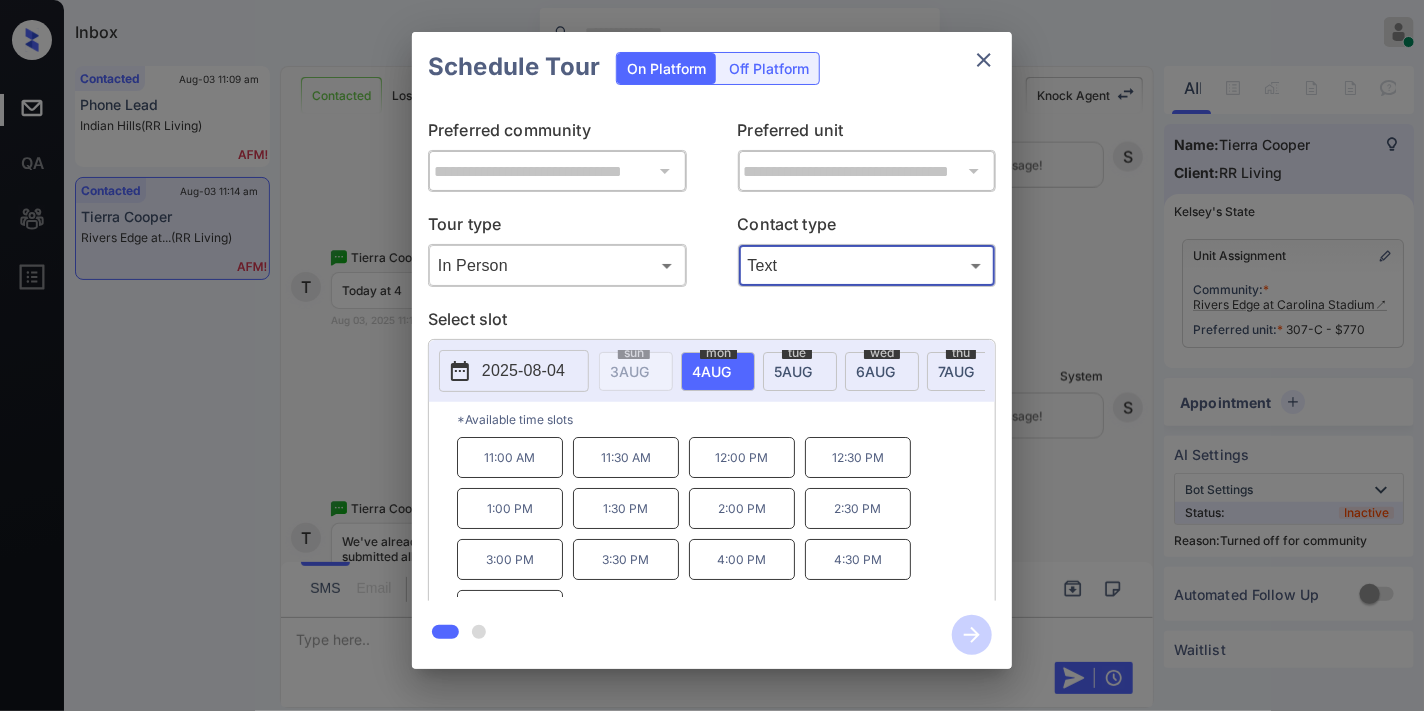 click on "2025-08-04" at bounding box center [514, 371] 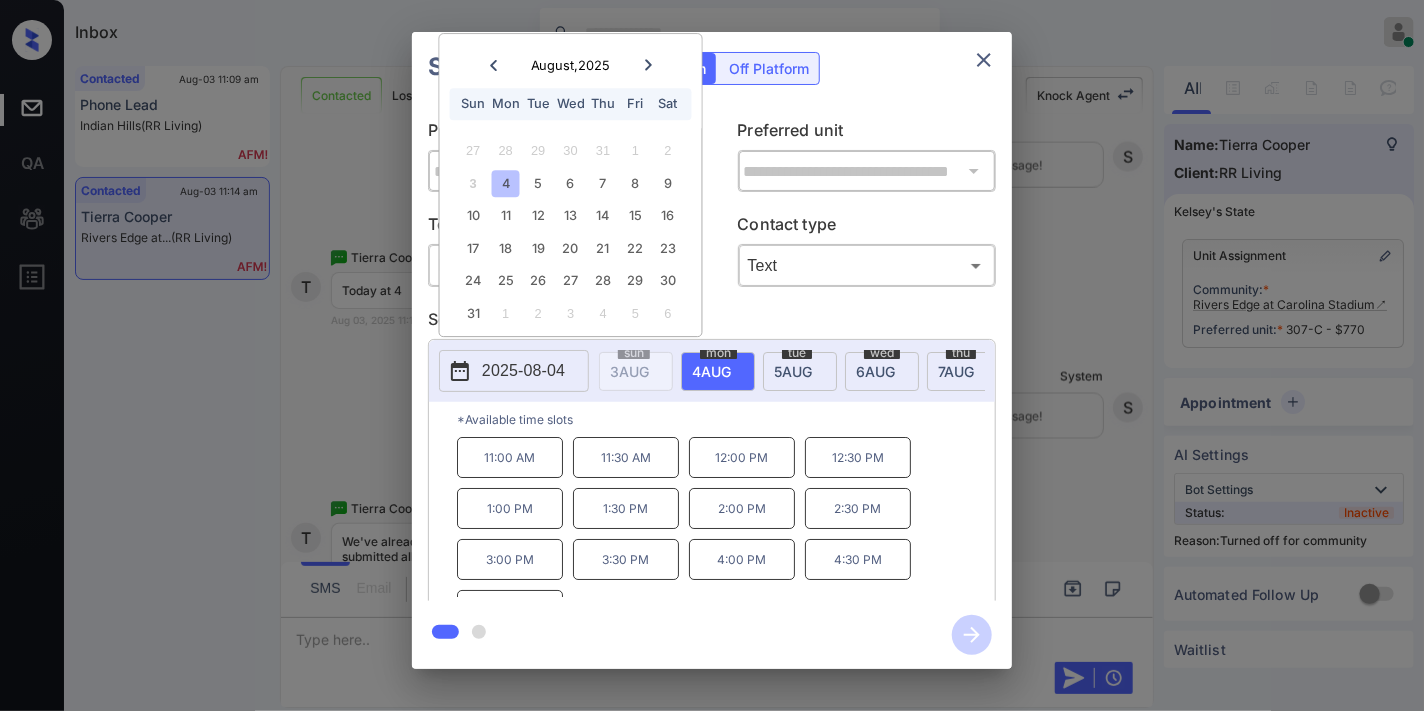 scroll, scrollTop: 34, scrollLeft: 0, axis: vertical 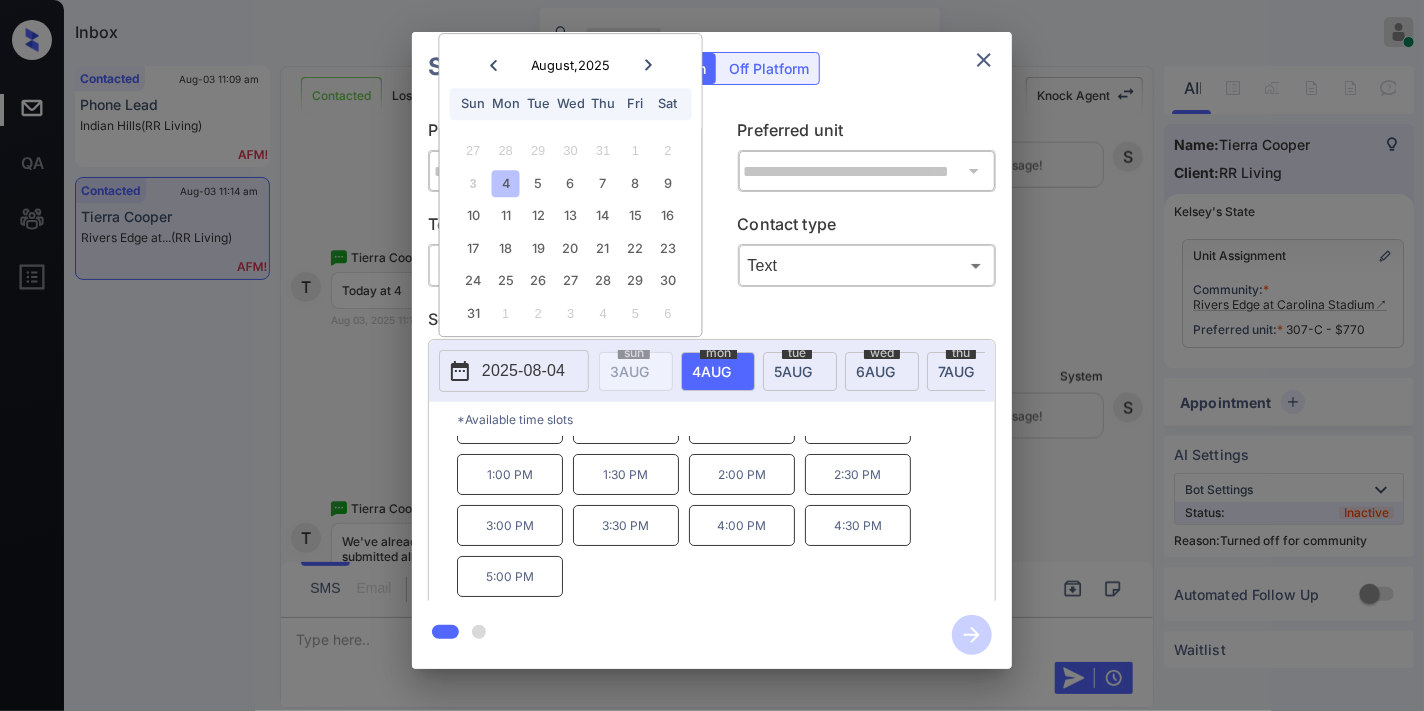 click at bounding box center (984, 60) 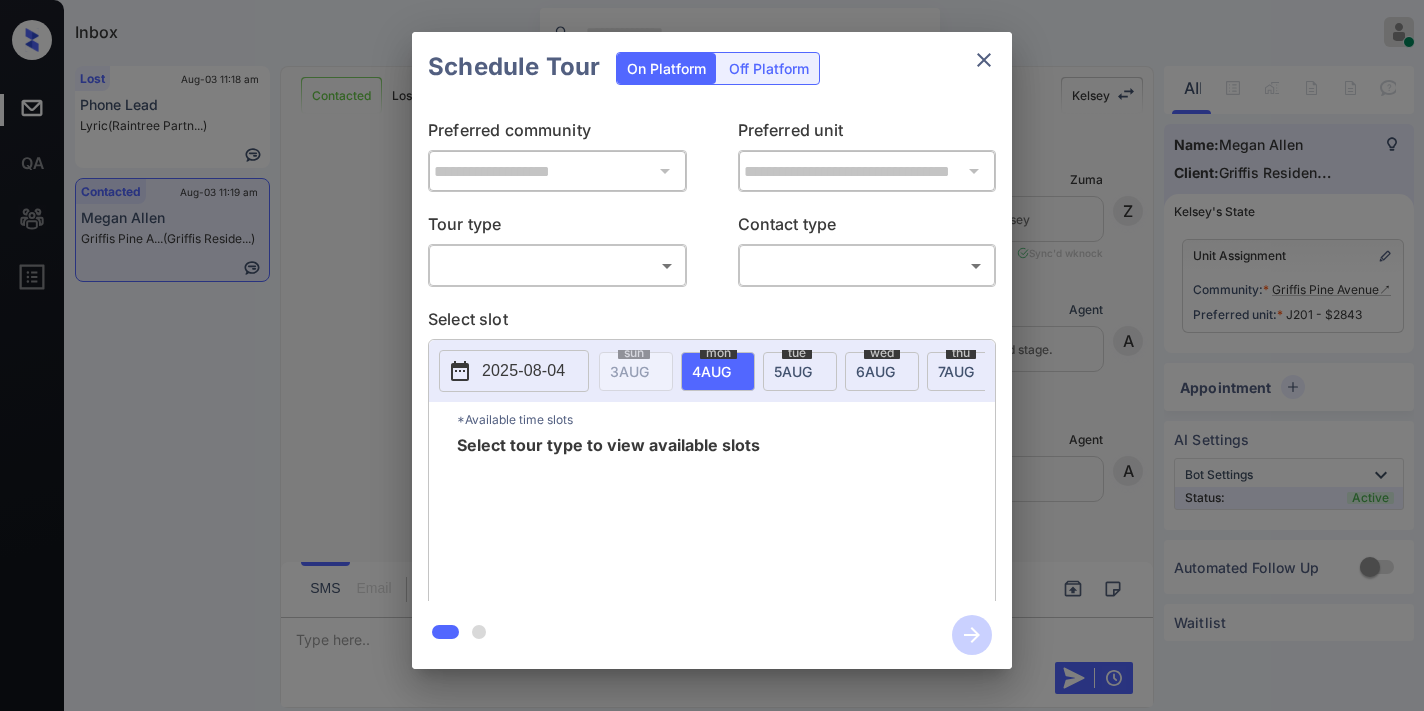 scroll, scrollTop: 0, scrollLeft: 0, axis: both 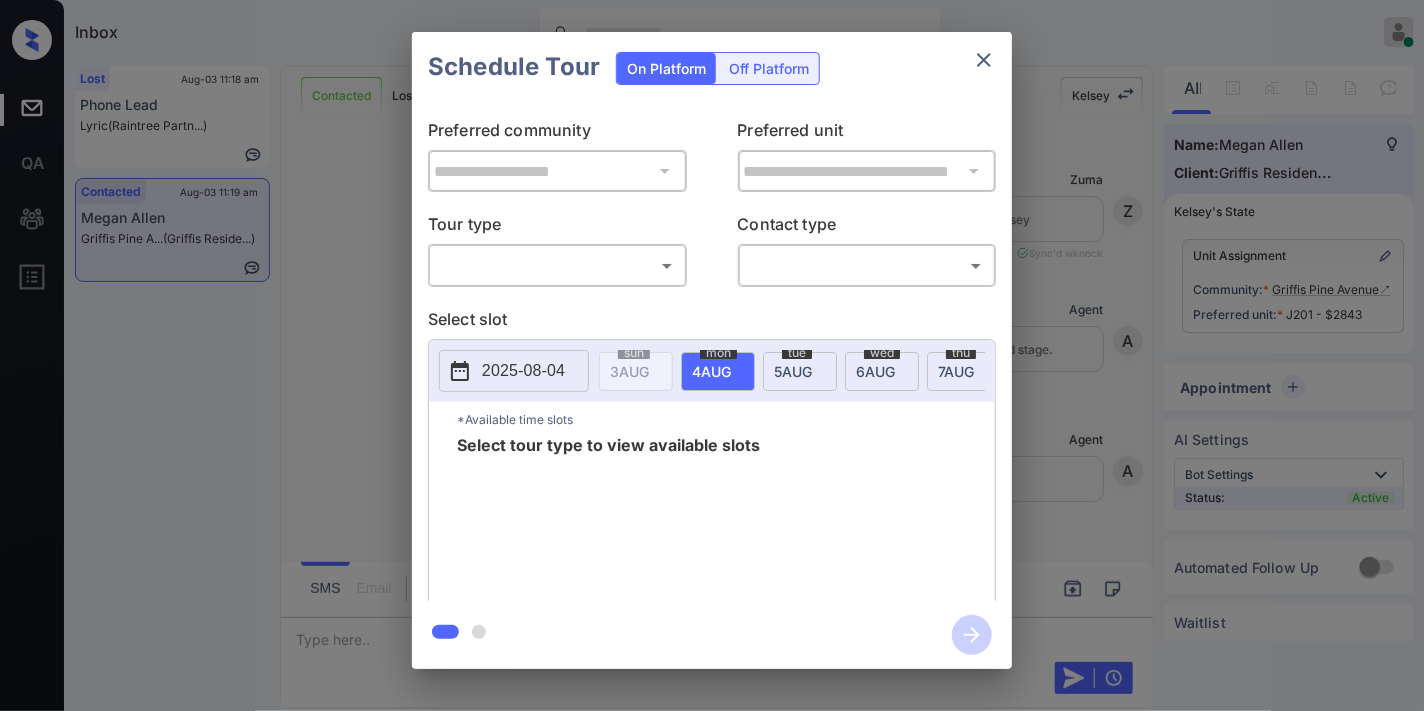 click on "Inbox Samantha Soliven Online Set yourself   offline Set yourself   on break Profile Switch to  dark  mode Sign out Lost Aug-03 11:18 am   Phone Lead Lyric  (Raintree Partn...) Contacted Aug-03 11:19 am   Megan Allen Griffis Pine A...  (Griffis Reside...) Contacted Lost Lead Sentiment: Angry Upon sliding the acknowledgement:  Lead will move to lost stage. * ​ SMS and call option will be set to opt out. AFM will be turned off for the lead. Kelsey New Message Zuma Lead transferred to leasing agent: kelsey Aug 01, 2025 05:49 pm  Sync'd w  knock Z New Message Agent Lead created via callToText in Inbound stage. Aug 01, 2025 05:49 pm A New Message Agent AFM Request sent to Kelsey. Aug 01, 2025 05:49 pm A New Message Kelsey Hi, this is Kelsey reaching out because I saw you submitted an inquiry for Griffis Pine Avenue. Would you like to schedule a tour or know any additional information? Also, please confirm that this is the best method to contact you. Aug 01, 2025 05:49 pm   | TemplateAFMSms  Sync'd w  knock K K" at bounding box center (712, 355) 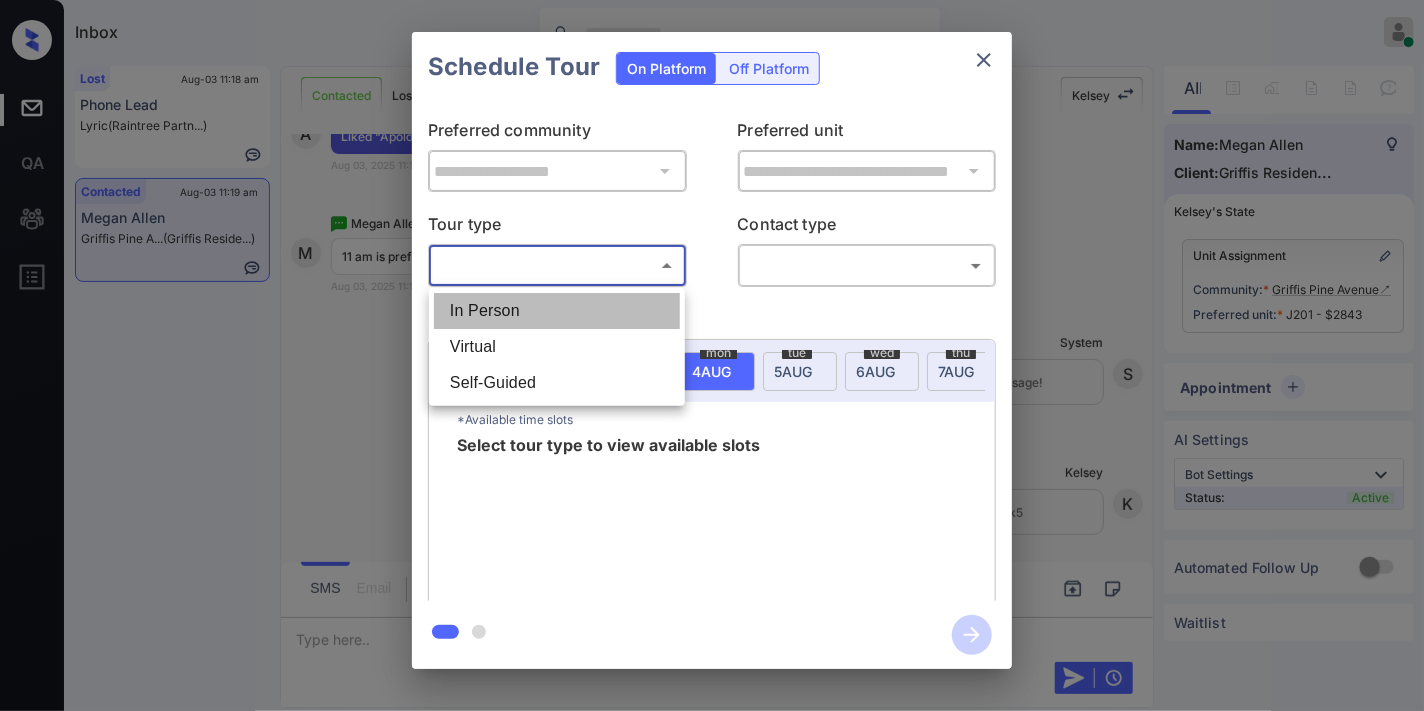 click on "In Person" at bounding box center [557, 311] 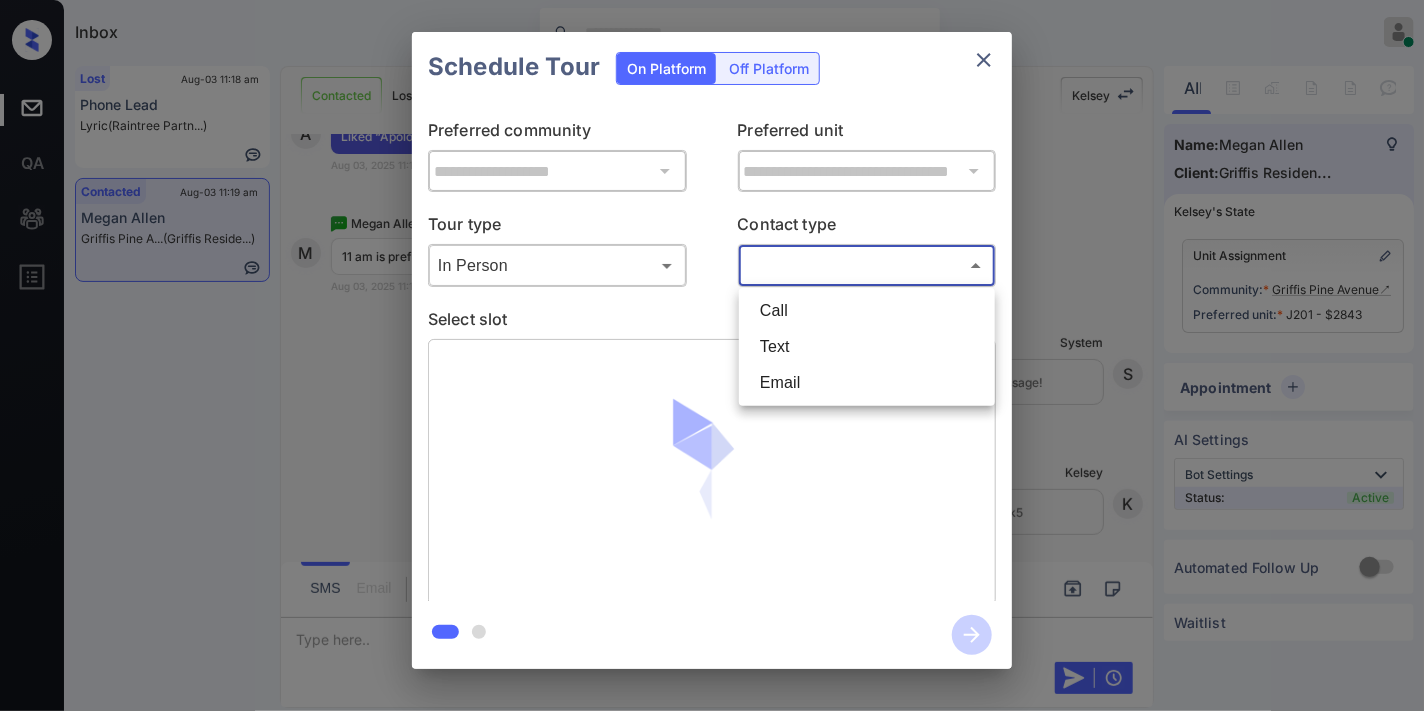 click on "Inbox Samantha Soliven Online Set yourself   offline Set yourself   on break Profile Switch to  dark  mode Sign out Lost Aug-03 11:18 am   Phone Lead Lyric  (Raintree Partn...) Contacted Aug-03 11:19 am   Megan Allen Griffis Pine A...  (Griffis Reside...) Contacted Lost Lead Sentiment: Angry Upon sliding the acknowledgement:  Lead will move to lost stage. * ​ SMS and call option will be set to opt out. AFM will be turned off for the lead. Kelsey New Message Zuma Lead transferred to leasing agent: kelsey Aug 01, 2025 05:49 pm  Sync'd w  knock Z New Message Agent Lead created via callToText in Inbound stage. Aug 01, 2025 05:49 pm A New Message Agent AFM Request sent to Kelsey. Aug 01, 2025 05:49 pm A New Message Kelsey Hi, this is Kelsey reaching out because I saw you submitted an inquiry for Griffis Pine Avenue. Would you like to schedule a tour or know any additional information? Also, please confirm that this is the best method to contact you. Aug 01, 2025 05:49 pm   | TemplateAFMSms  Sync'd w  knock K K" at bounding box center (712, 355) 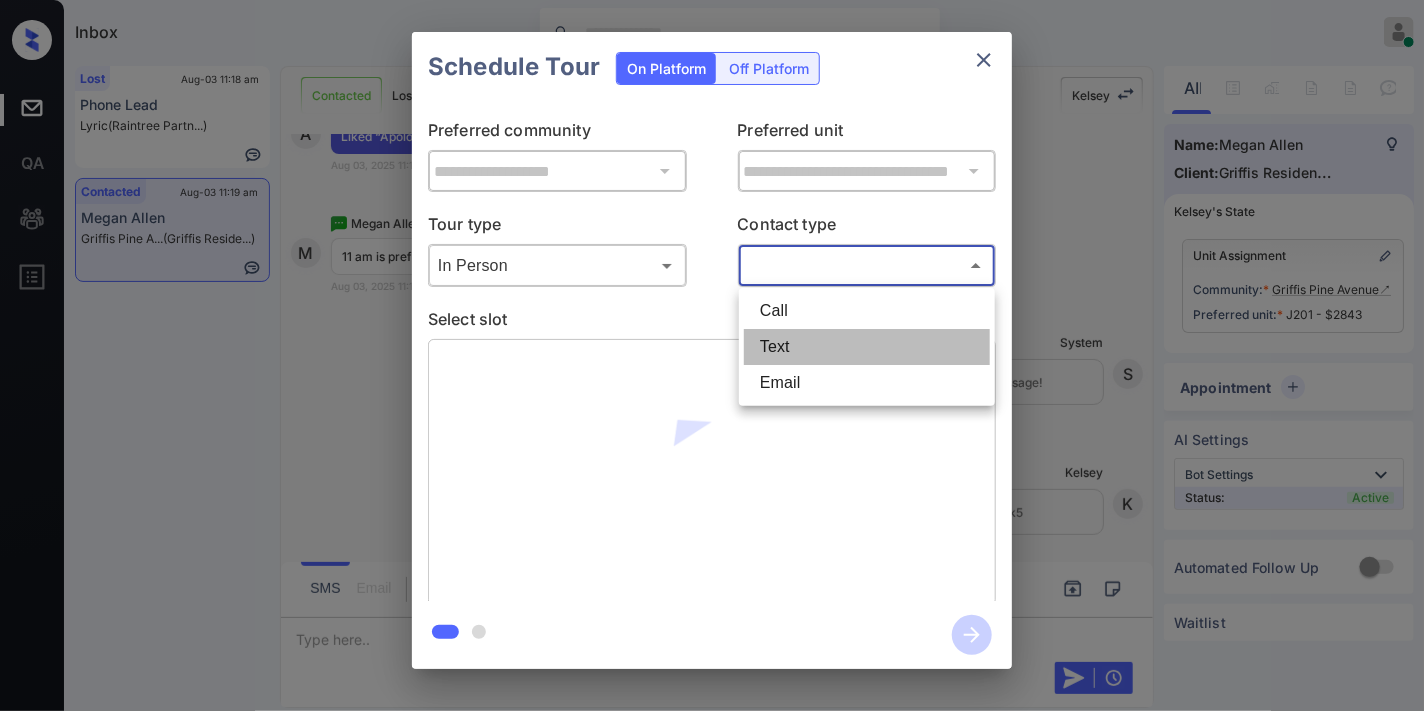 click on "Text" at bounding box center (867, 347) 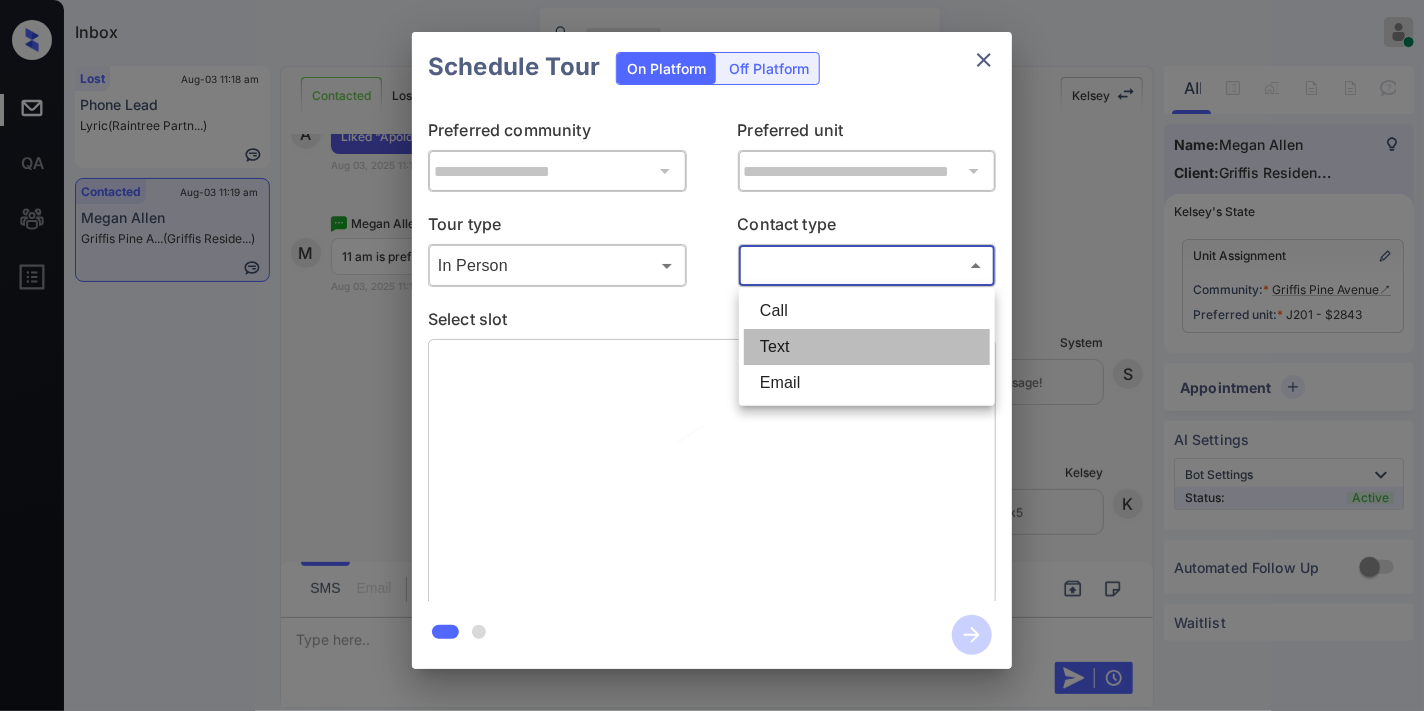 type on "****" 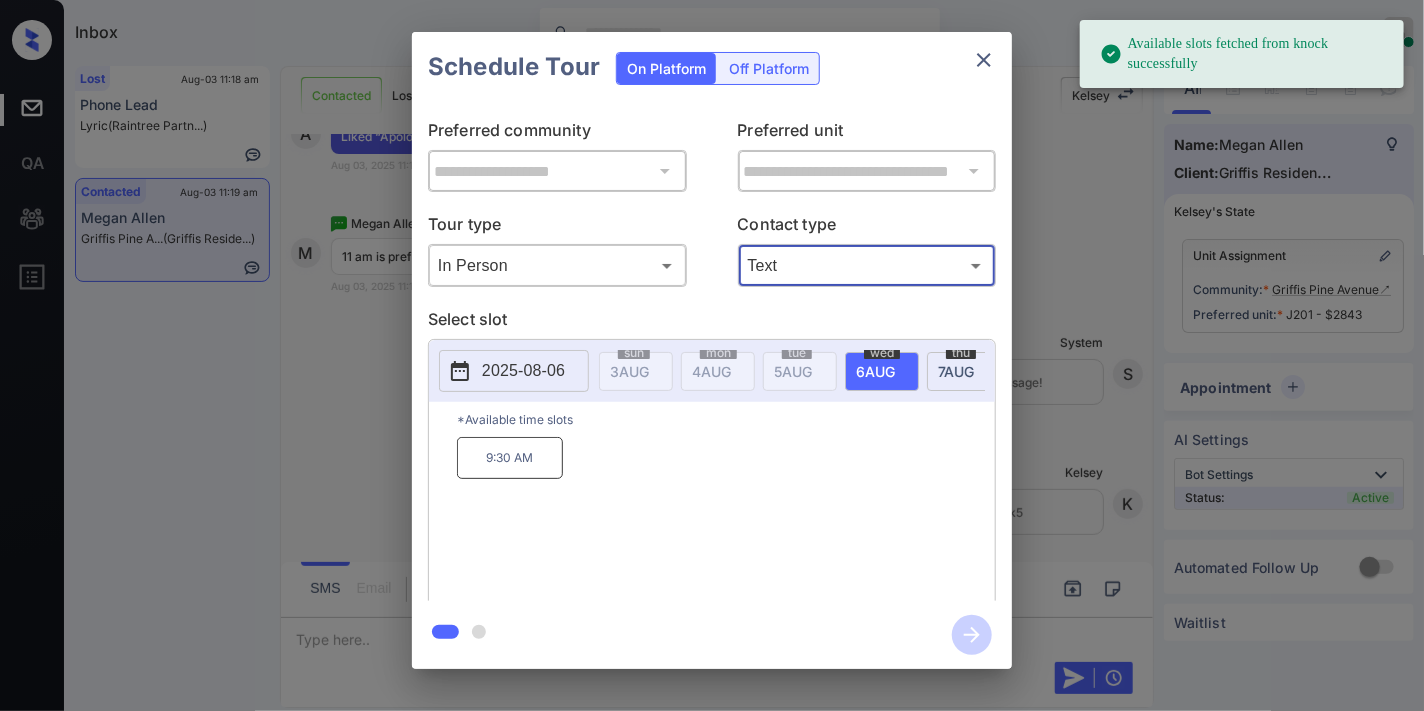 click on "2025-08-06" at bounding box center (523, 371) 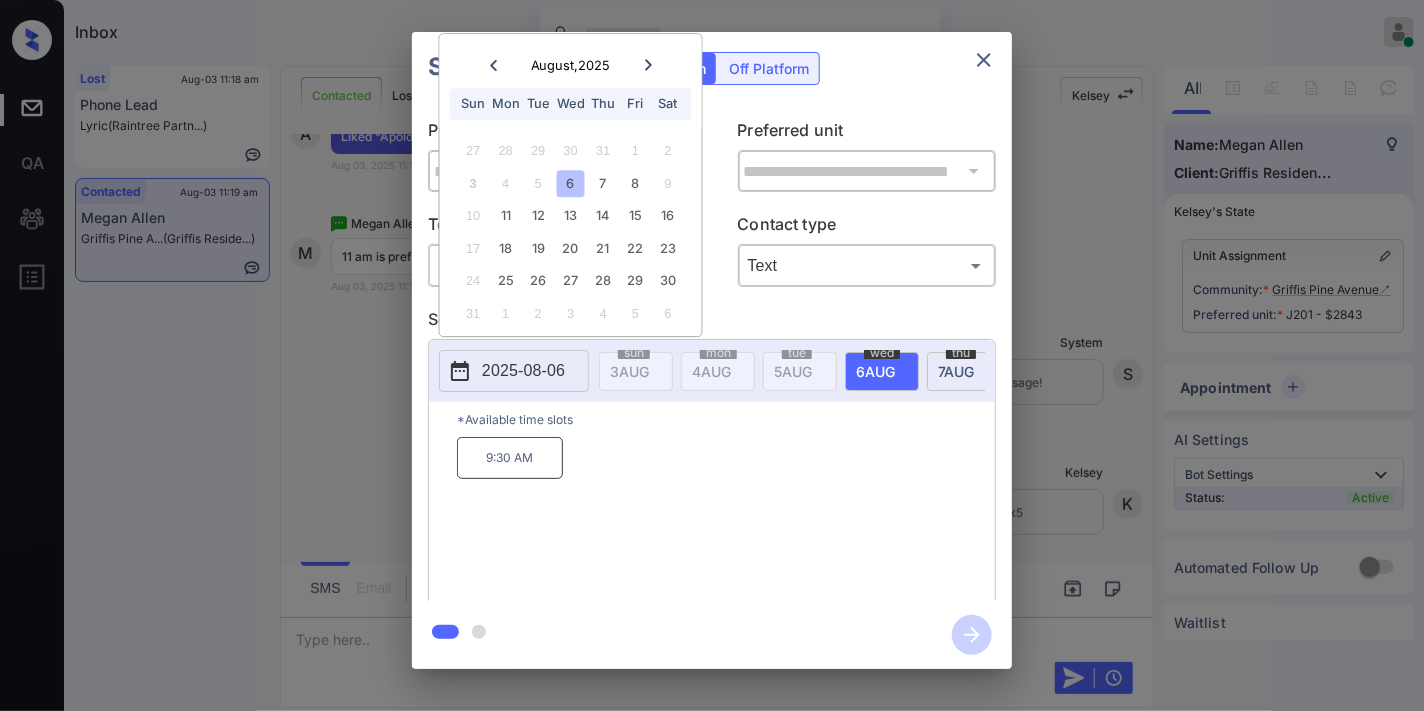 click 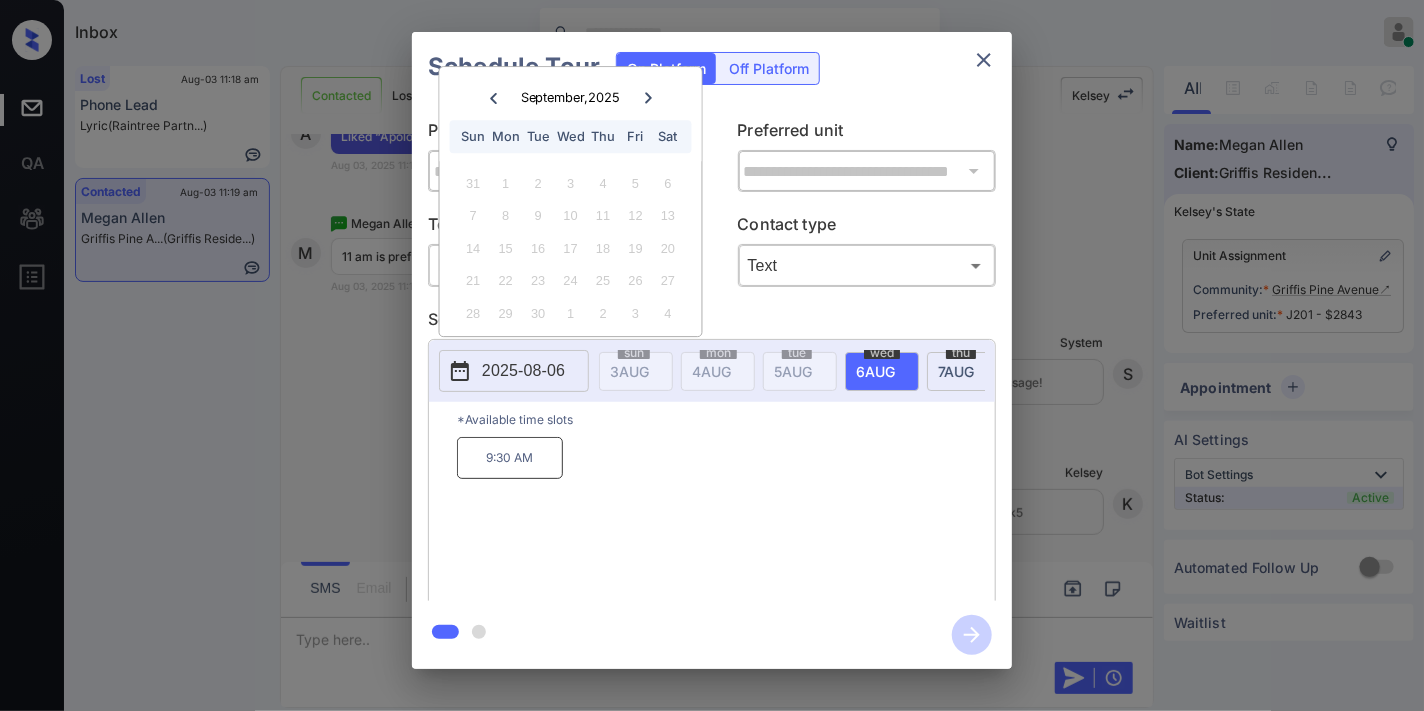 click at bounding box center (493, 97) 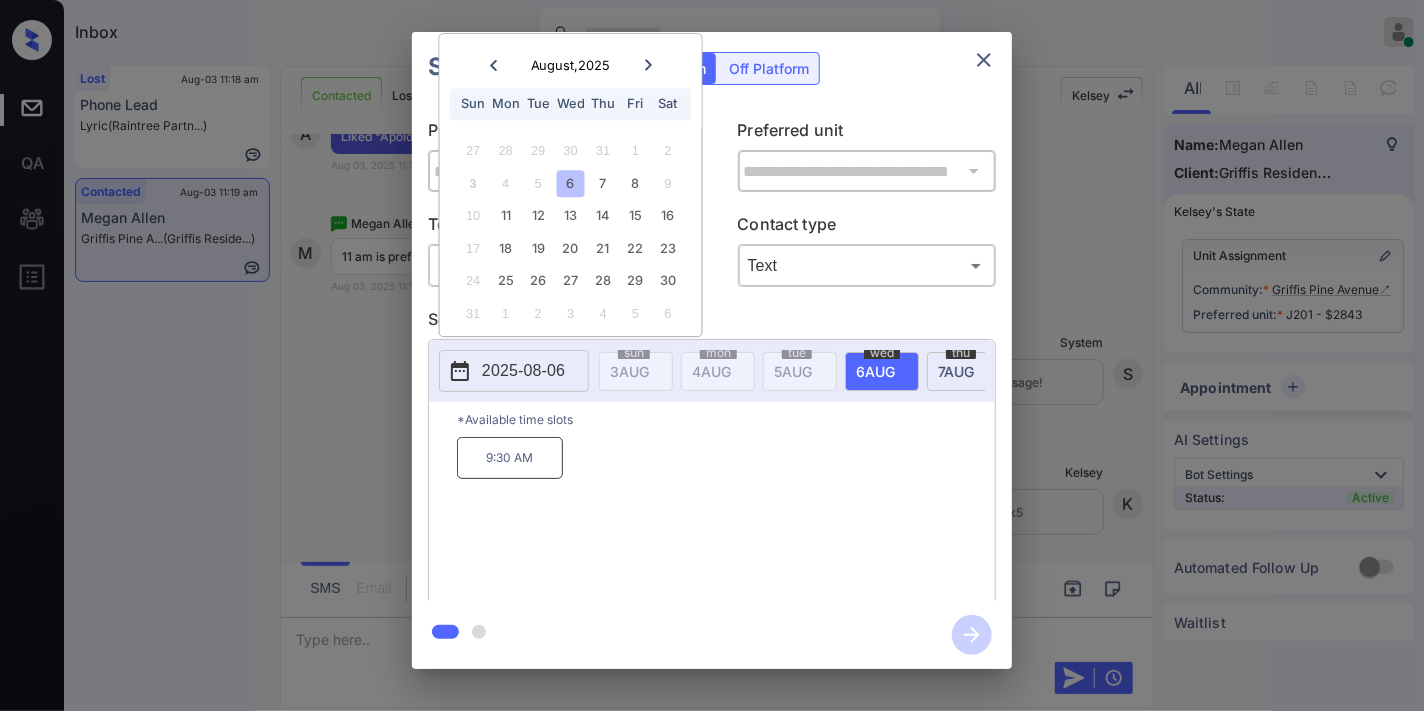 click 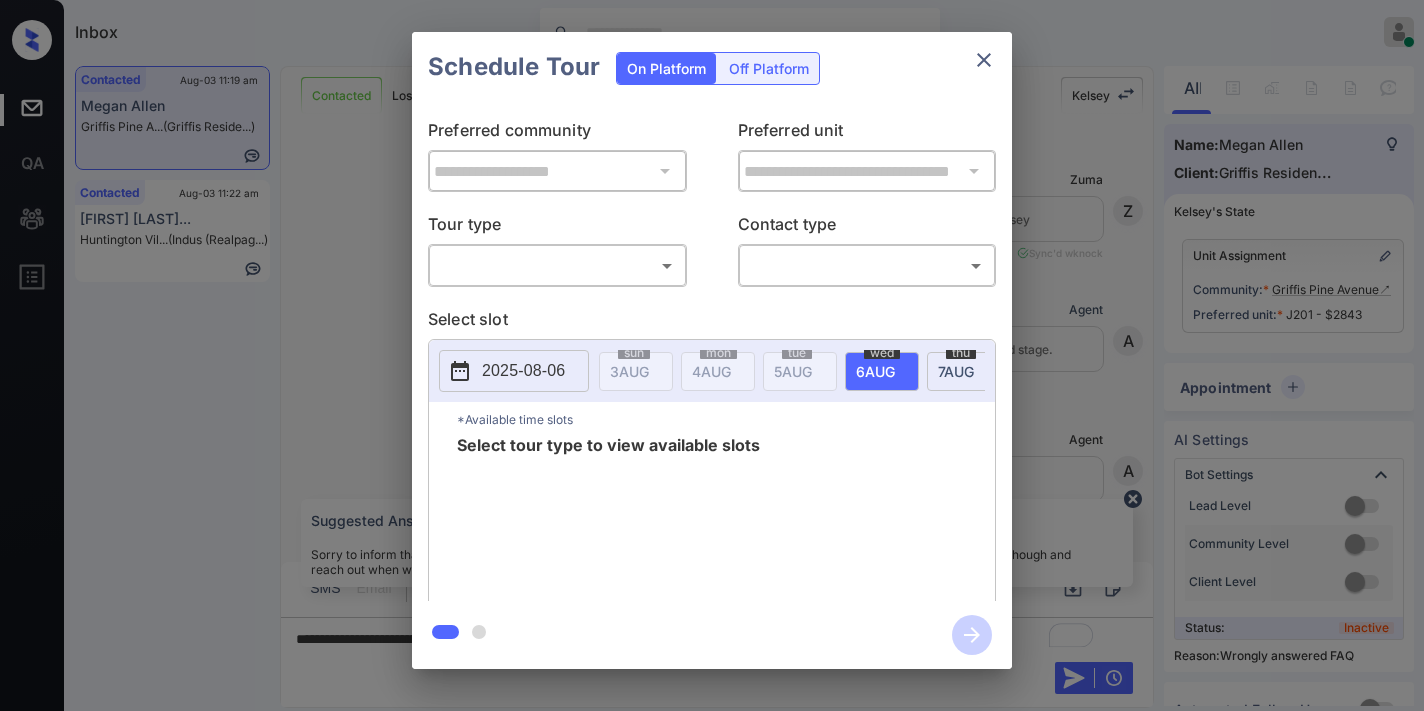scroll, scrollTop: 0, scrollLeft: 0, axis: both 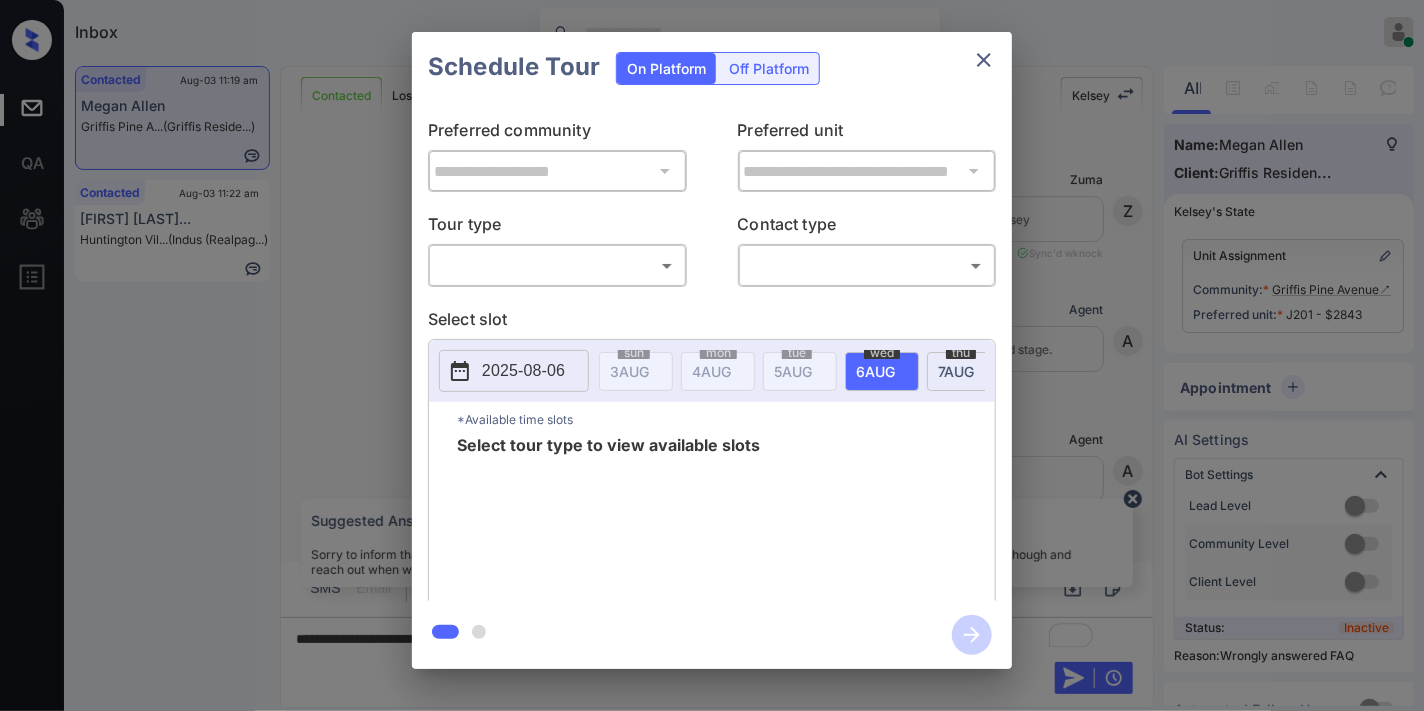 click on "Inbox Samantha Soliven Online Set yourself   offline Set yourself   on break Profile Switch to  dark  mode Sign out Contacted Aug-03 11:19 am   Megan Allen Griffis Pine A...  (Griffis Reside...) Contacted Aug-03 11:22 am   Juanita Daniel... Huntington Vil...  (Indus (Realpag...) Contacted Lost Lead Sentiment: Angry Upon sliding the acknowledgement:  Lead will move to lost stage. * ​ SMS and call option will be set to opt out. AFM will be turned off for the lead. Kelsey New Message Zuma Lead transferred to leasing agent: kelsey Aug 01, 2025 05:49 pm  Sync'd w  knock Z New Message Agent Lead created via callToText in Inbound stage. Aug 01, 2025 05:49 pm A New Message Agent AFM Request sent to Kelsey. Aug 01, 2025 05:49 pm A New Message Kelsey Hi, this is Kelsey reaching out because I saw you submitted an inquiry for Griffis Pine Avenue. Would you like to schedule a tour or know any additional information? Also, please confirm that this is the best method to contact you. Aug 01, 2025 05:49 pm    Sync'd w  K K" at bounding box center (712, 355) 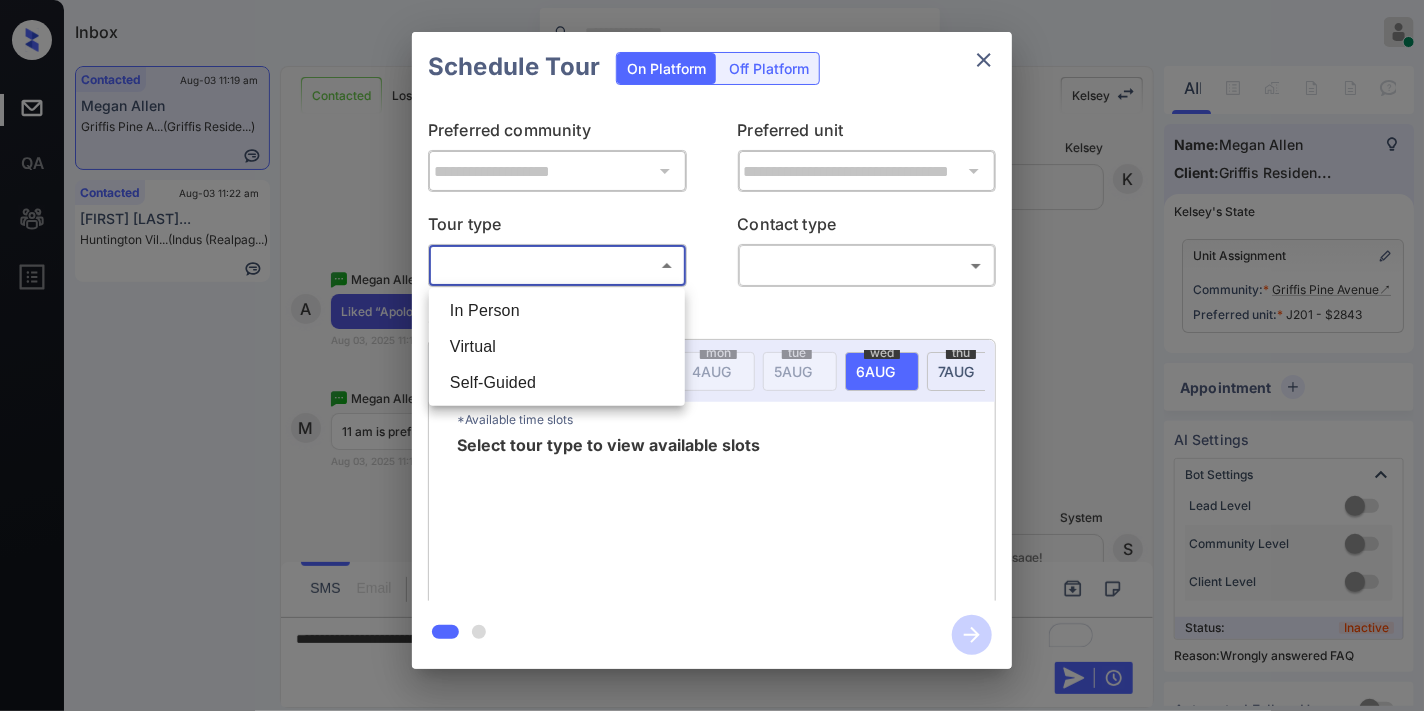 click on "In Person" at bounding box center [557, 311] 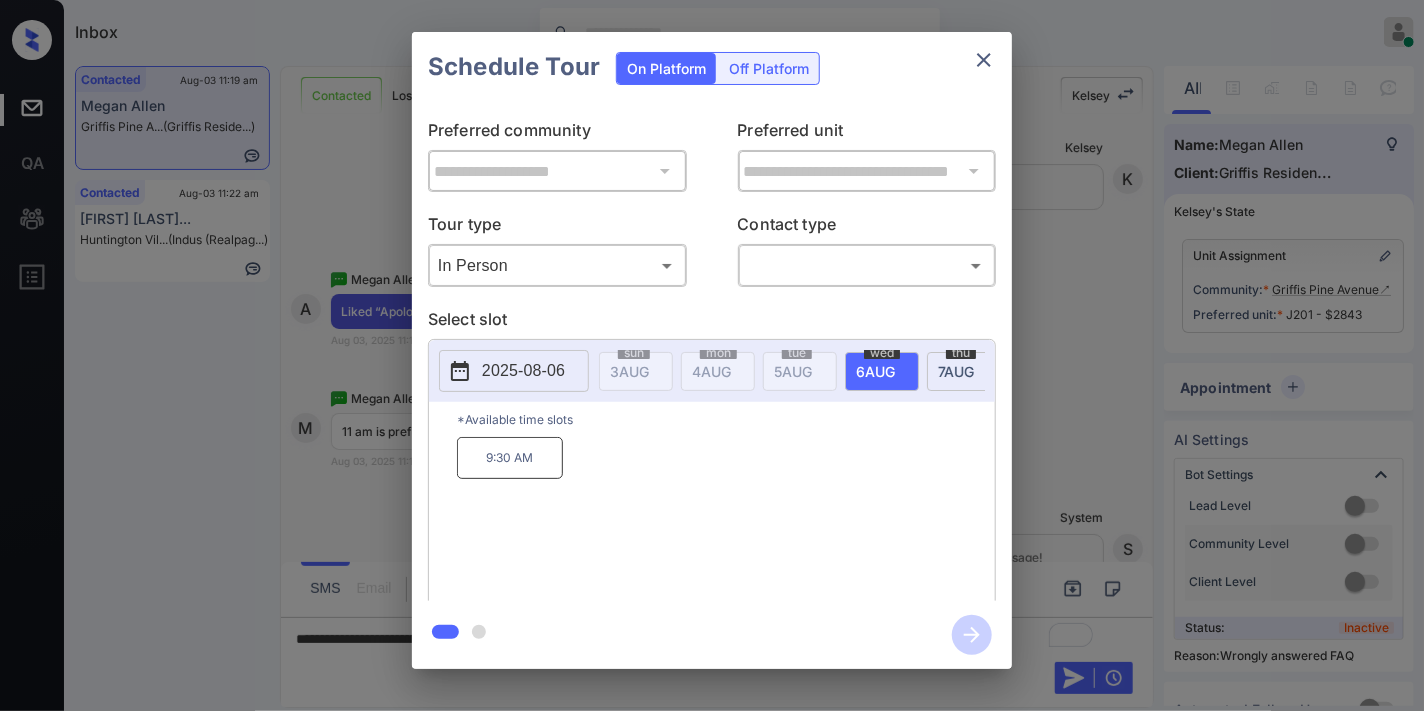 click on "2025-08-06" at bounding box center [523, 371] 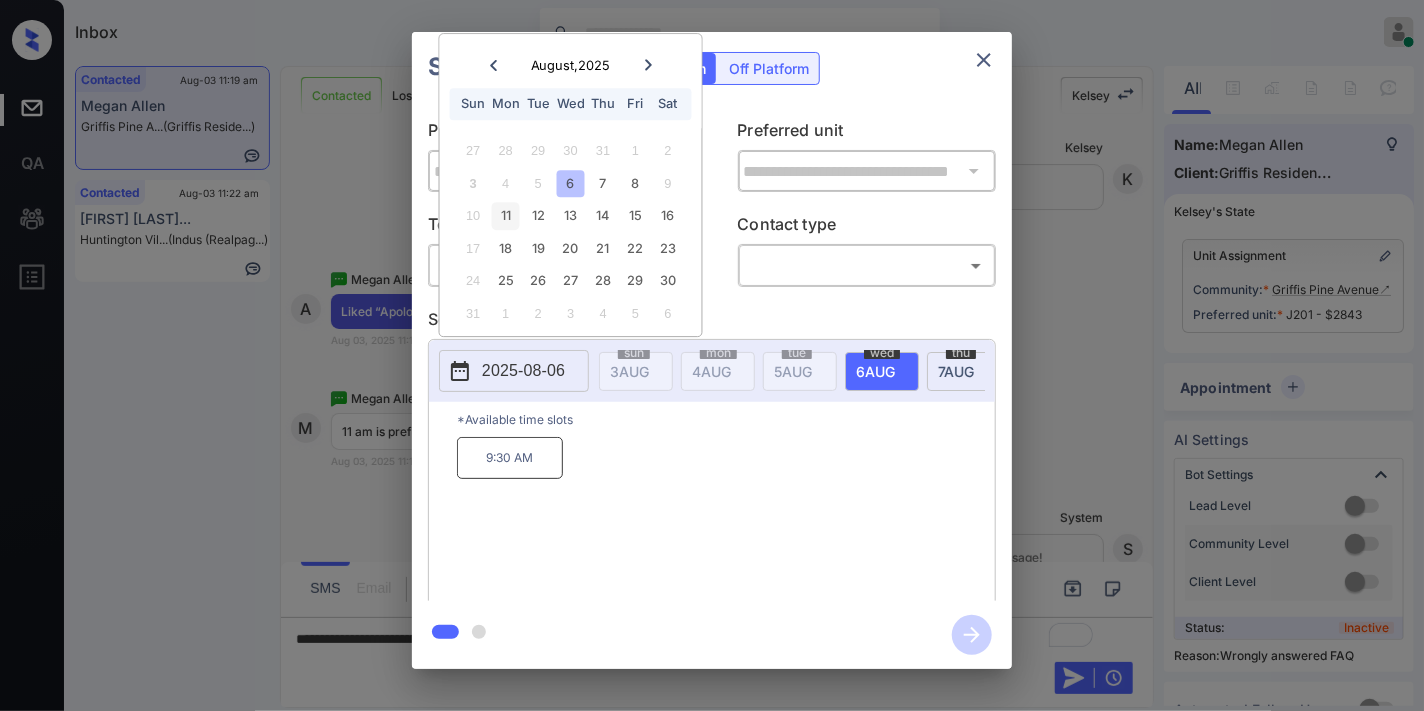 click on "11" at bounding box center (505, 216) 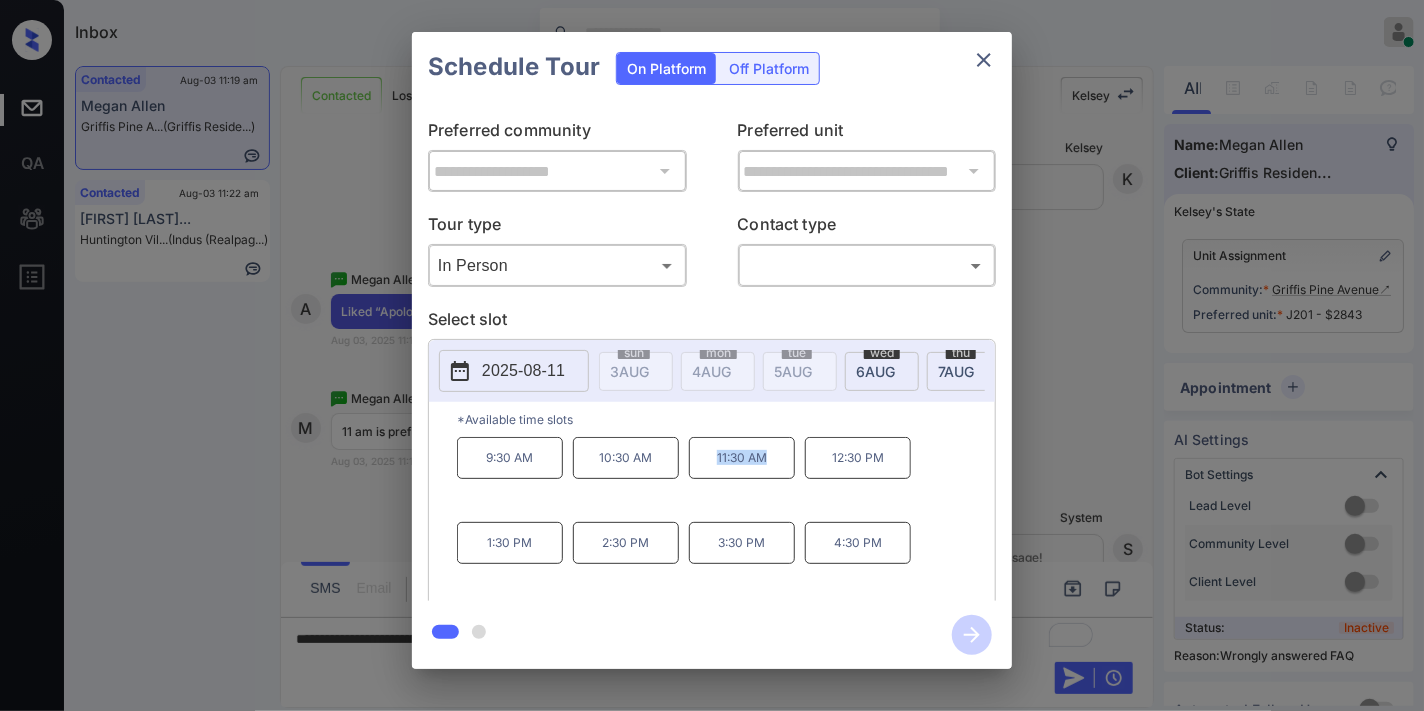 drag, startPoint x: 778, startPoint y: 472, endPoint x: 708, endPoint y: 470, distance: 70.028564 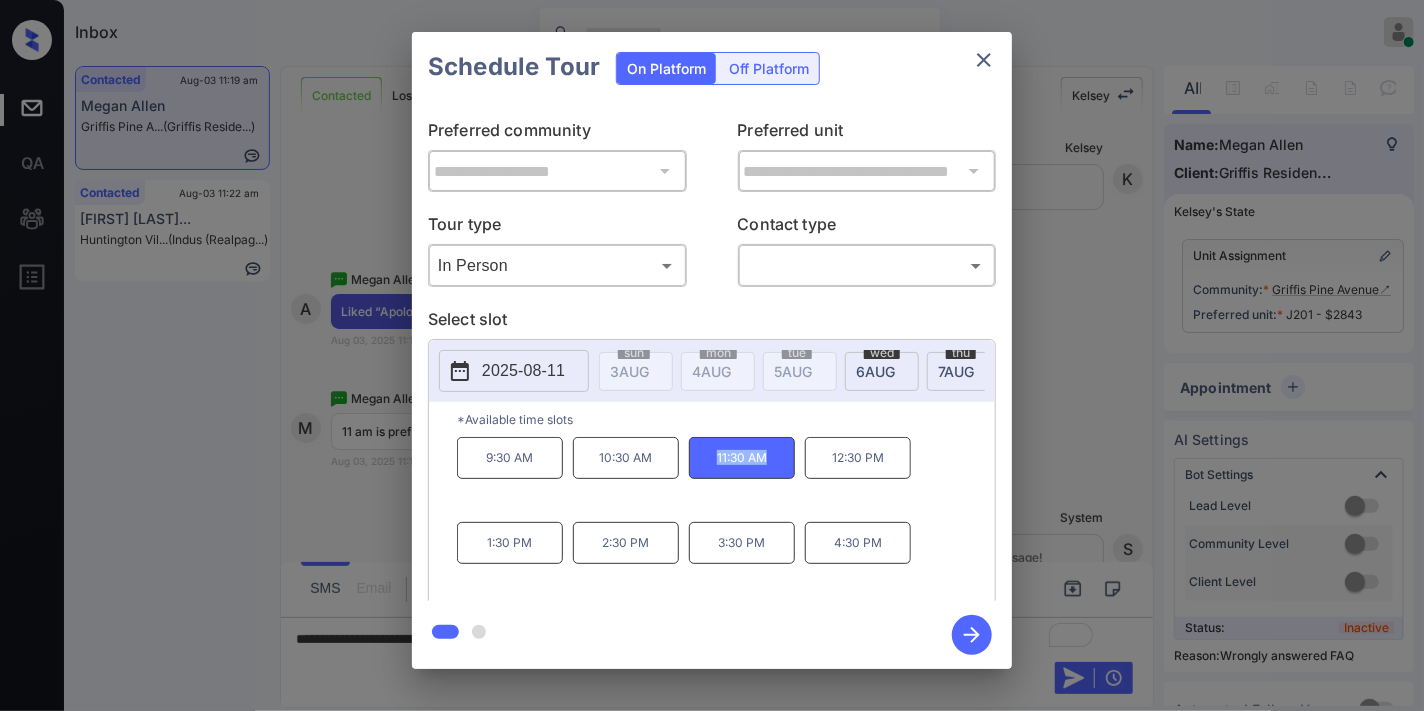 copy on "11:30 AM" 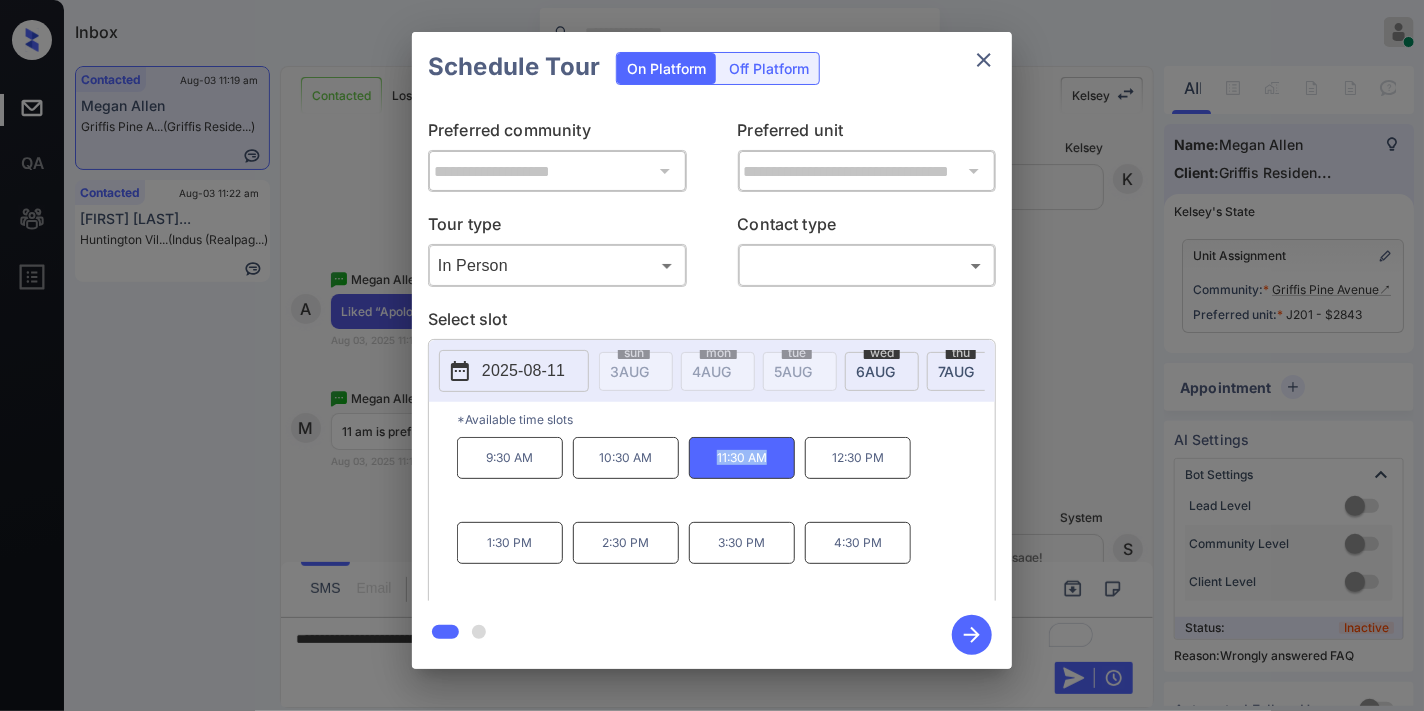 click on "2025-08-11" at bounding box center (523, 371) 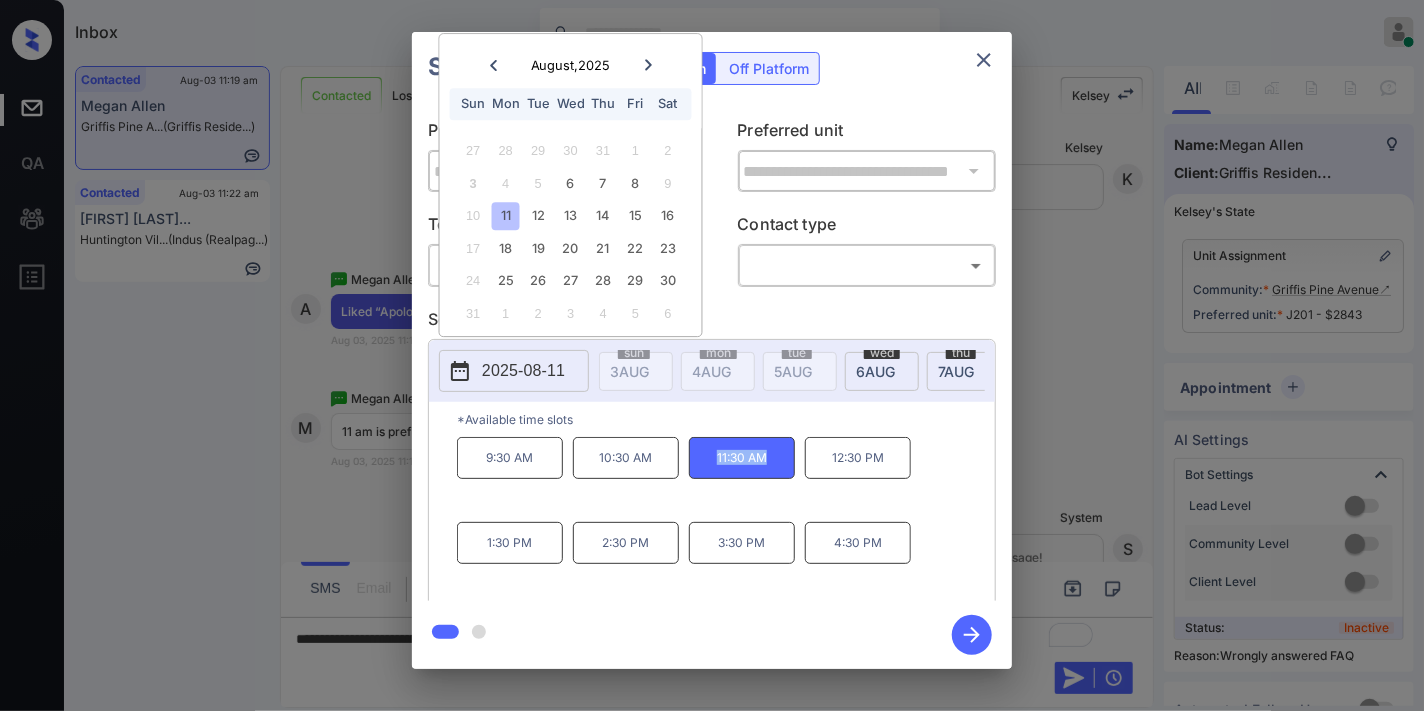 click 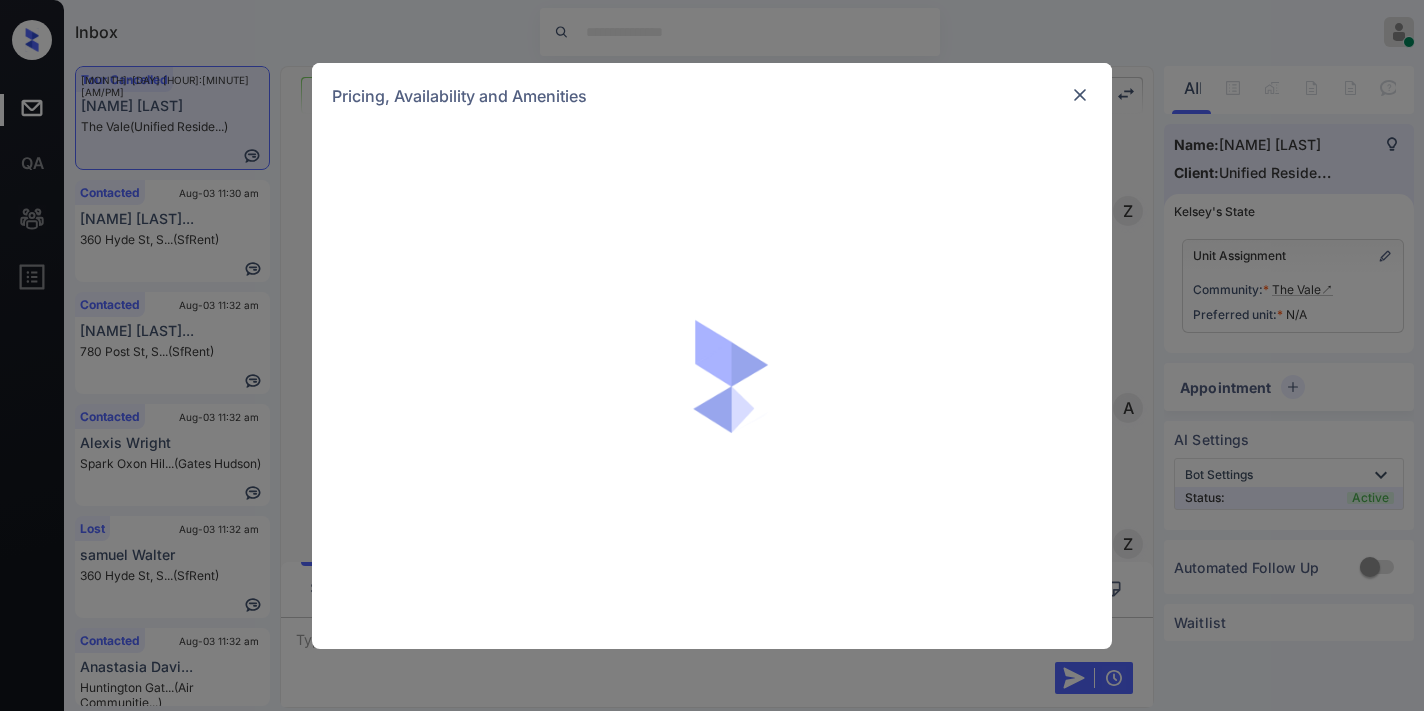 scroll, scrollTop: 0, scrollLeft: 0, axis: both 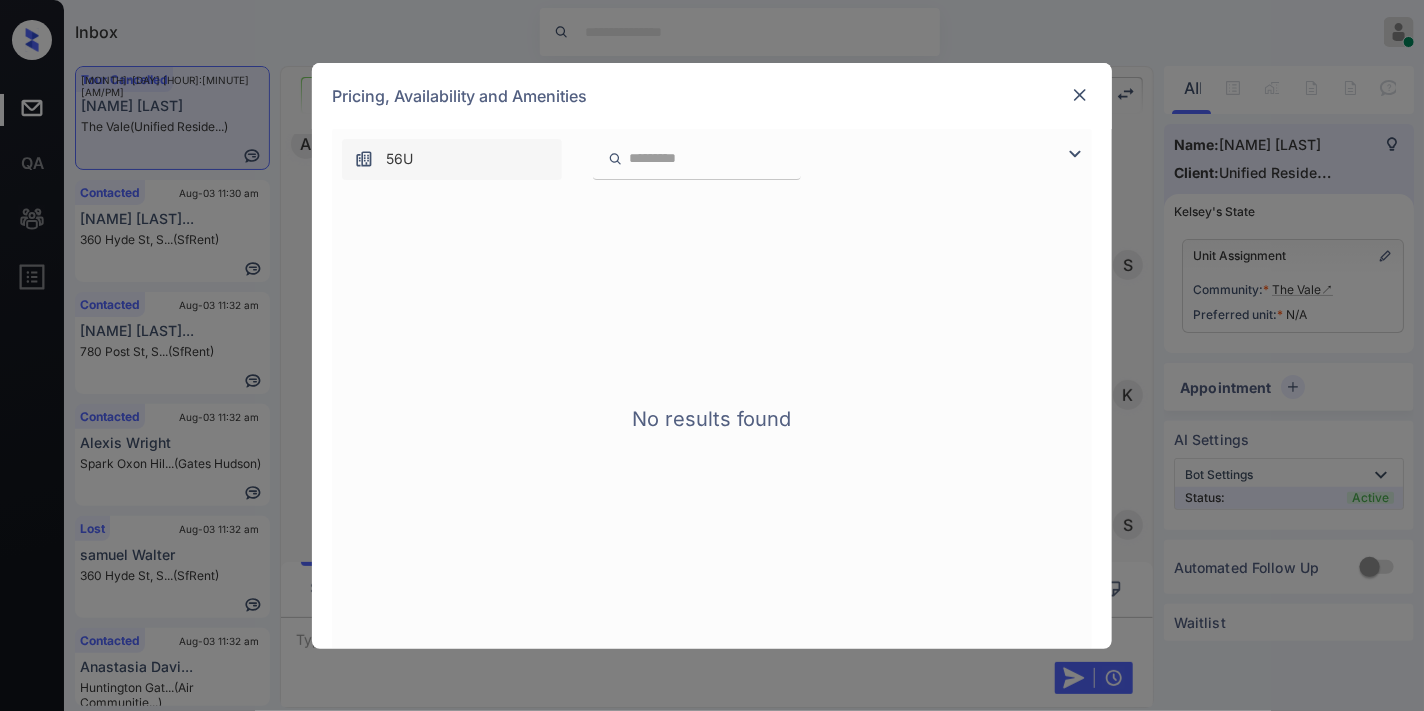 click at bounding box center [1080, 95] 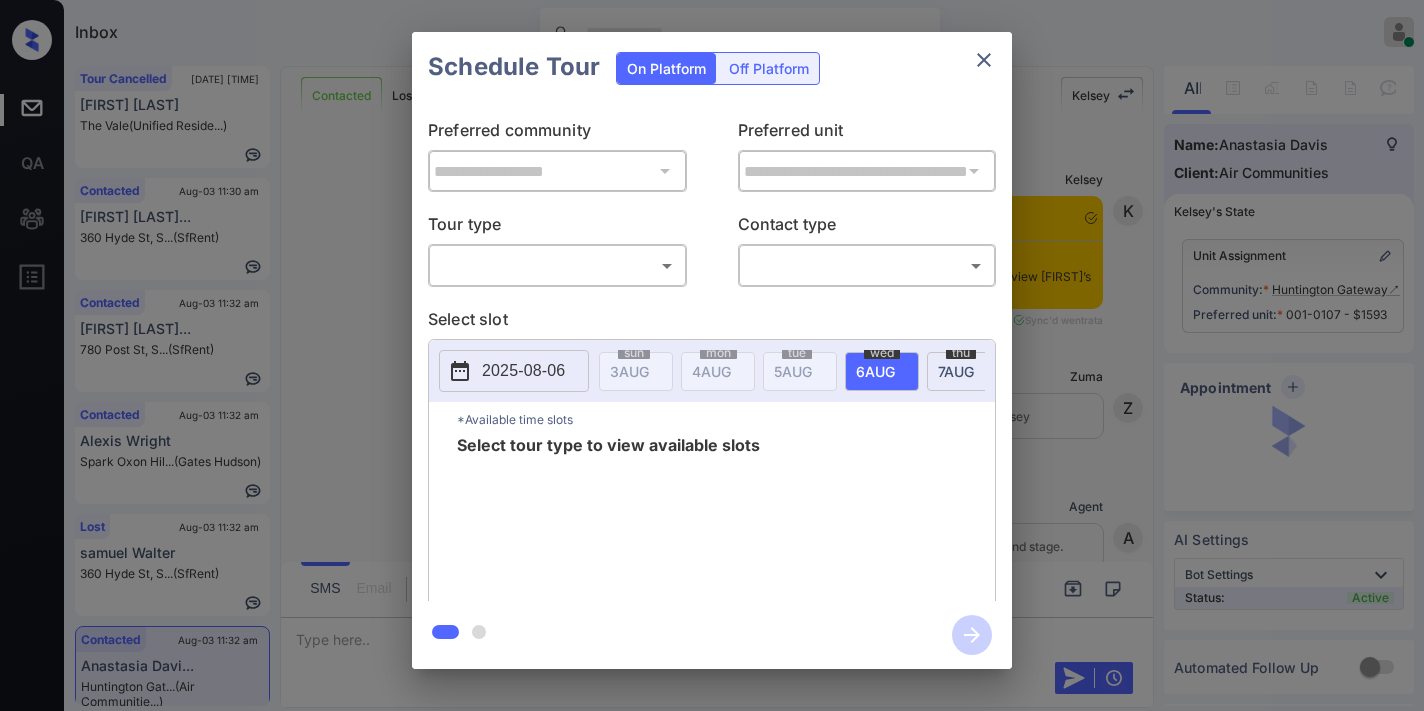 scroll, scrollTop: 0, scrollLeft: 0, axis: both 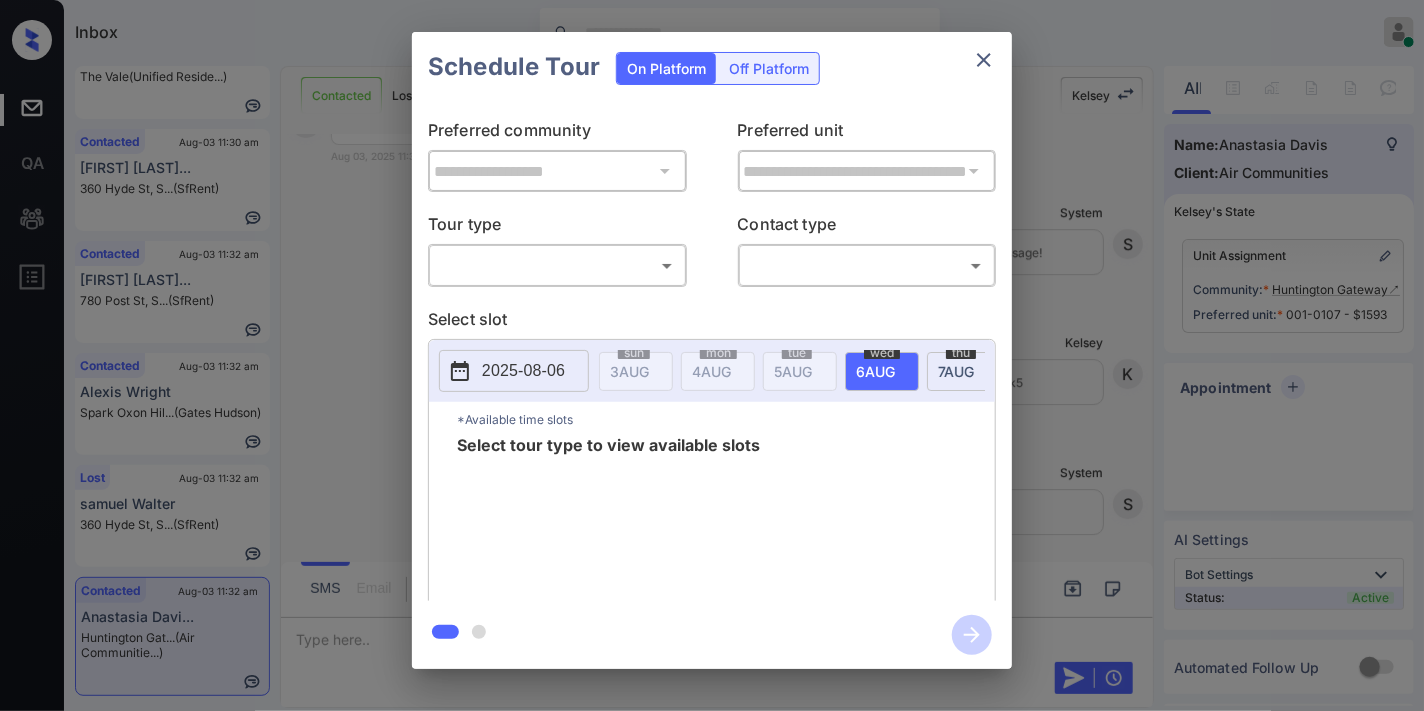 click on "Inbox [FIRST] [LAST] Online Set yourself   offline Set yourself   on break Profile Switch to  dark  mode Sign out Tour Cancelled [DATE] [TIME]   [FIRST] [LAST] [ADDRESS]  ([COMPANY]) Contacted [DATE] [TIME]   [FIRST] [LAST] [ADDRESS]  ([COMPANY]) Contacted [DATE] [TIME]   [FIRST] [LAST] [ADDRESS]  ([COMPANY]) Contacted [DATE] [TIME]   [FIRST] [LAST] [ADDRESS]  ([COMPANY]) Lost [DATE] [TIME]   [FIRST] [LAST] [ADDRESS]  ([COMPANY]) Contacted [DATE] [TIME]   [FIRST] [LAST] [ADDRESS]  ([COMPANY]) Contacted Lost Lead Sentiment: Angry Upon sliding the acknowledgement:  Lead will move to lost stage. * ​ SMS and call option will be set to opt out. AFM will be turned off for the lead. [FIRST] [LAST] New Message [FIRST] Notes Note: [URL] - Paste this link into your browser to view [FIRST]’s conversation with the prospect  Sync'd w  [INITIALS] [INITIALS]" at bounding box center (712, 355) 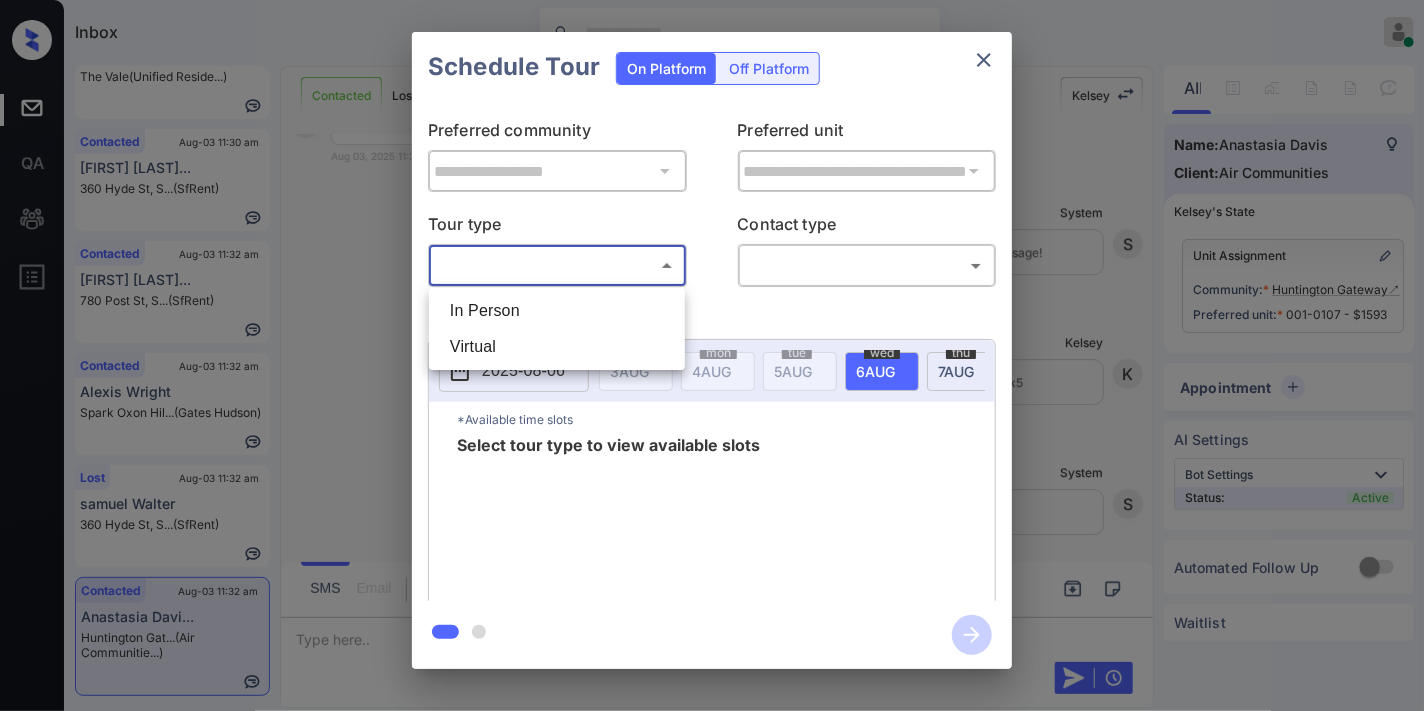 click on "In Person" at bounding box center (557, 311) 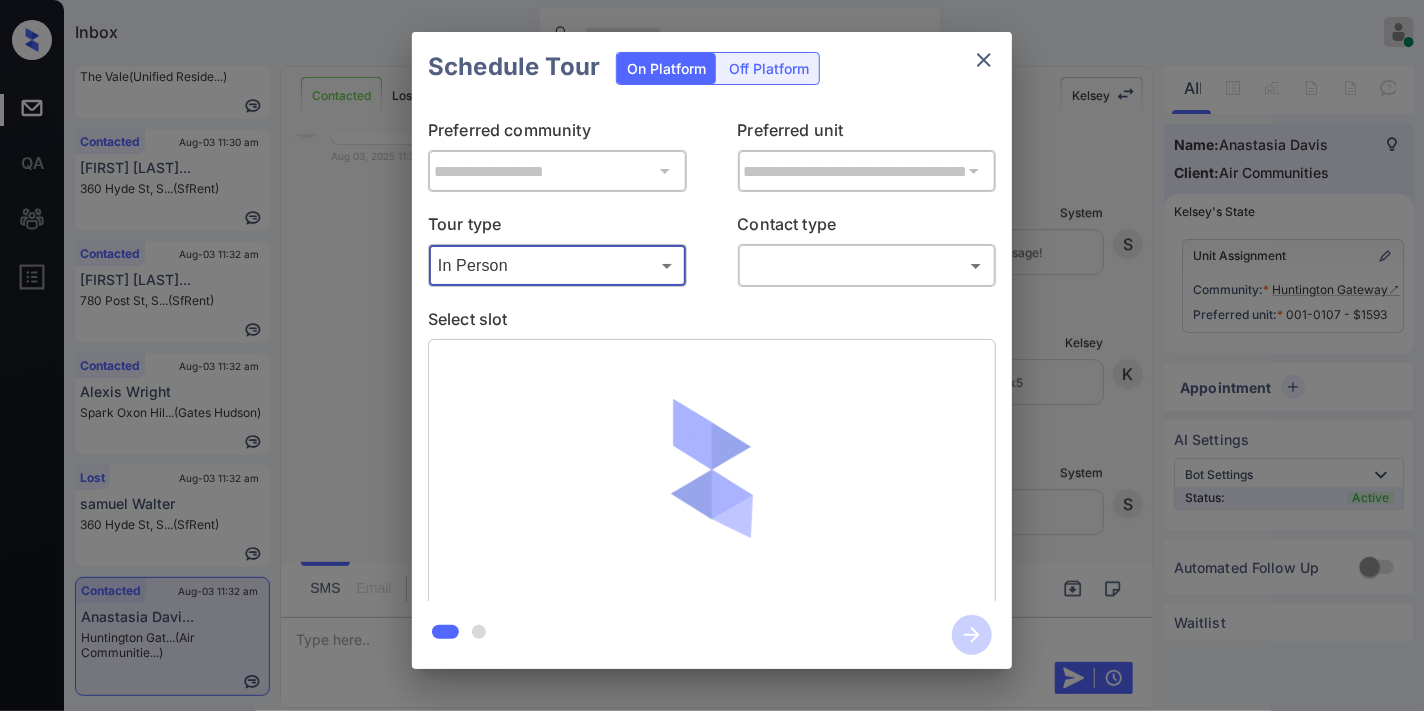 click on "Inbox [FIRST] [LAST] Online Set yourself   offline Set yourself   on break Profile Switch to  dark  mode Sign out Tour Cancelled [DATE] [TIME]   [FIRST] [LAST] [ADDRESS]  ([COMPANY]) Contacted [DATE] [TIME]   [FIRST] [LAST] [ADDRESS]  ([COMPANY]) Contacted [DATE] [TIME]   [FIRST] [LAST] [ADDRESS]  ([COMPANY]) Contacted [DATE] [TIME]   [FIRST] [LAST] [ADDRESS]  ([COMPANY]) Lost [DATE] [TIME]   [FIRST] [LAST] [ADDRESS]  ([COMPANY]) Contacted [DATE] [TIME]   [FIRST] [LAST] [ADDRESS]  ([COMPANY]) Contacted Lost Lead Sentiment: Angry Upon sliding the acknowledgement:  Lead will move to lost stage. * ​ SMS and call option will be set to opt out. AFM will be turned off for the lead. [FIRST] [LAST] New Message [FIRST] Notes Note: [URL] - Paste this link into your browser to view [FIRST]’s conversation with the prospect  Sync'd w  [INITIALS] [INITIALS]" at bounding box center (712, 355) 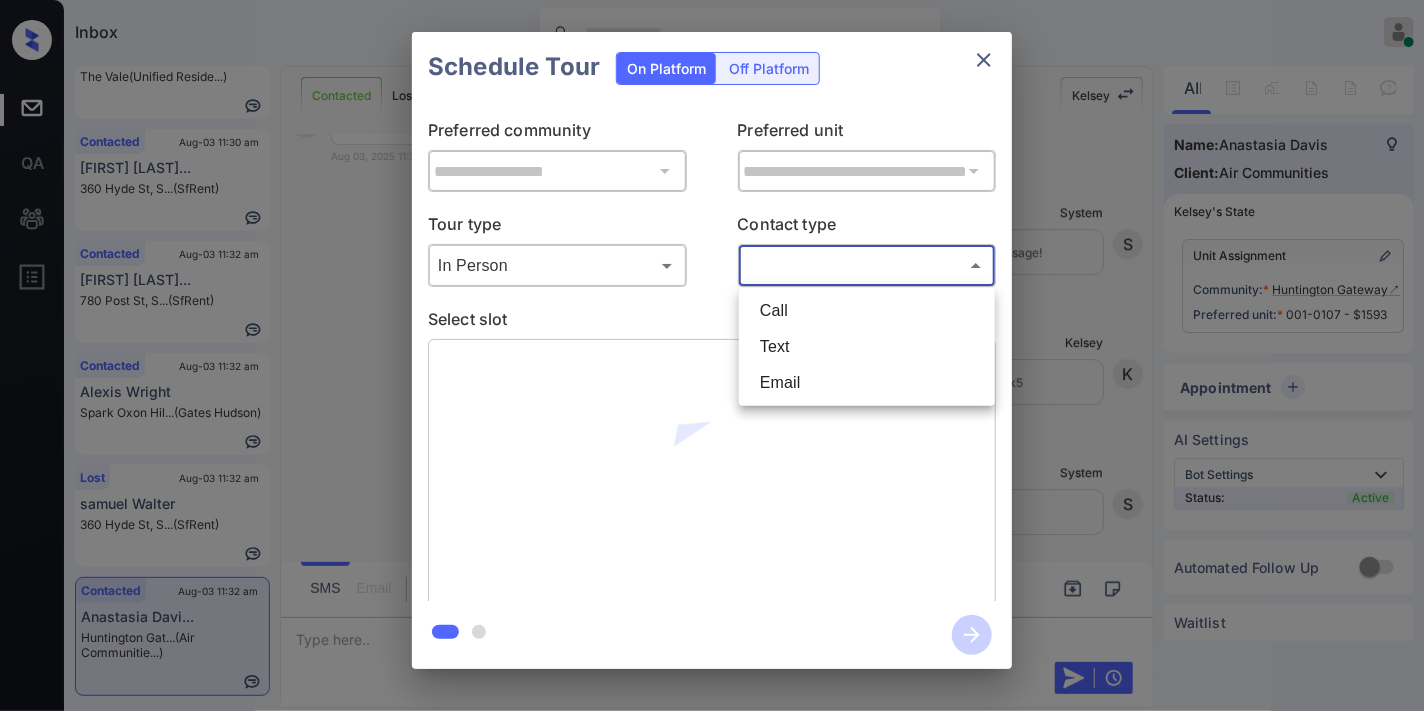 click on "Text" at bounding box center (867, 347) 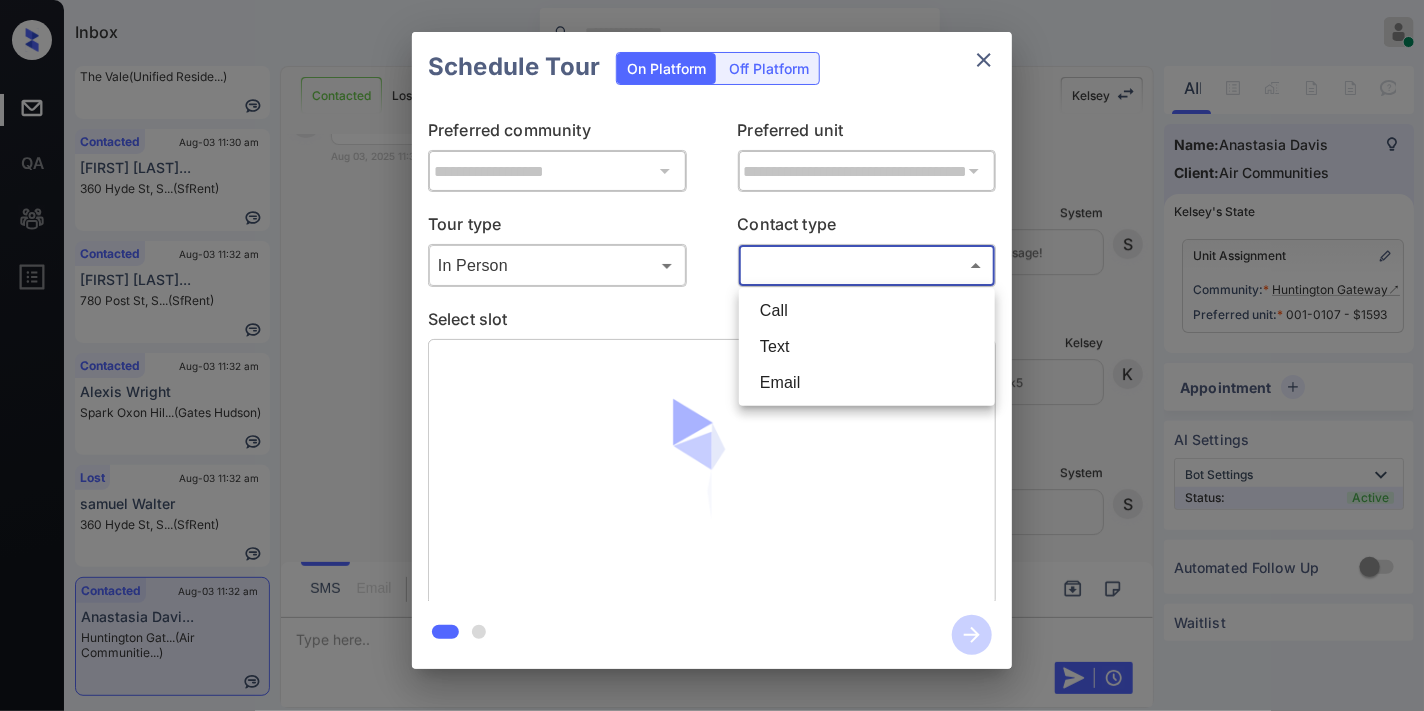 type on "****" 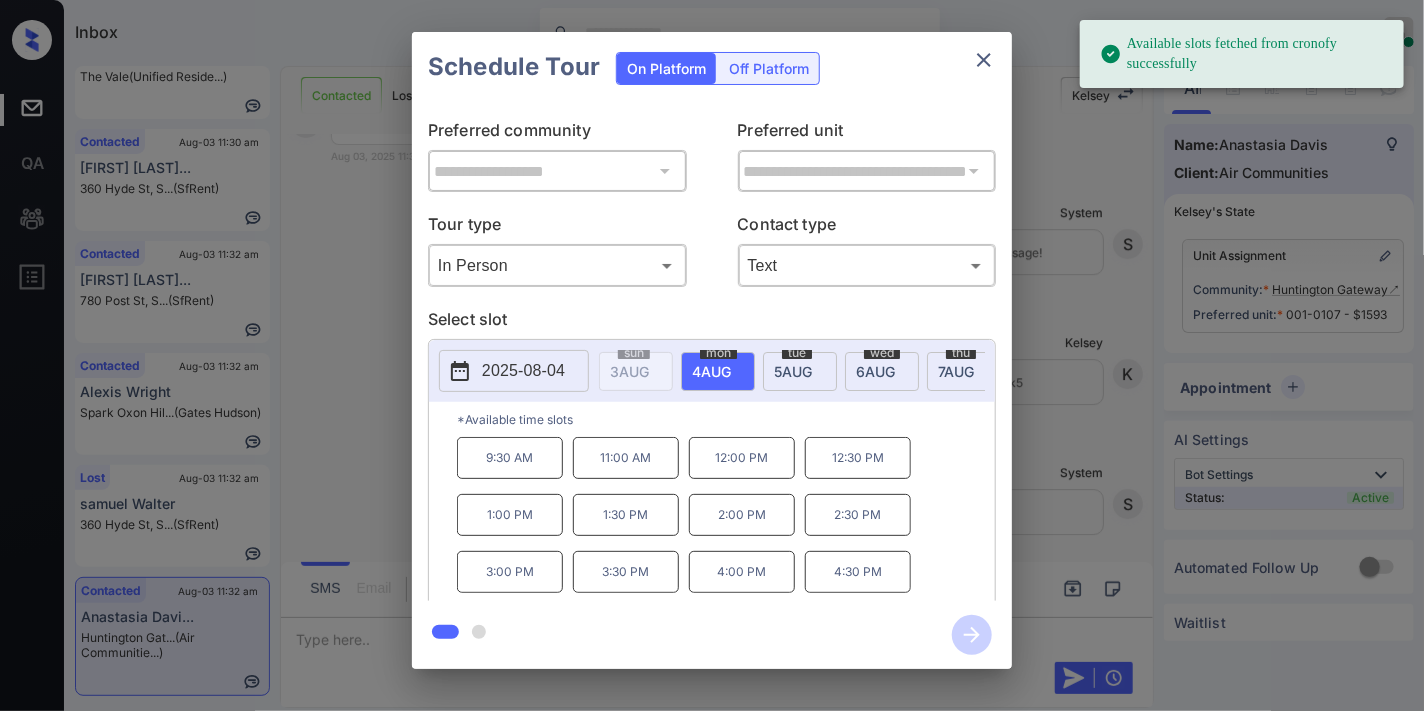 click on "2025-08-04" at bounding box center [523, 371] 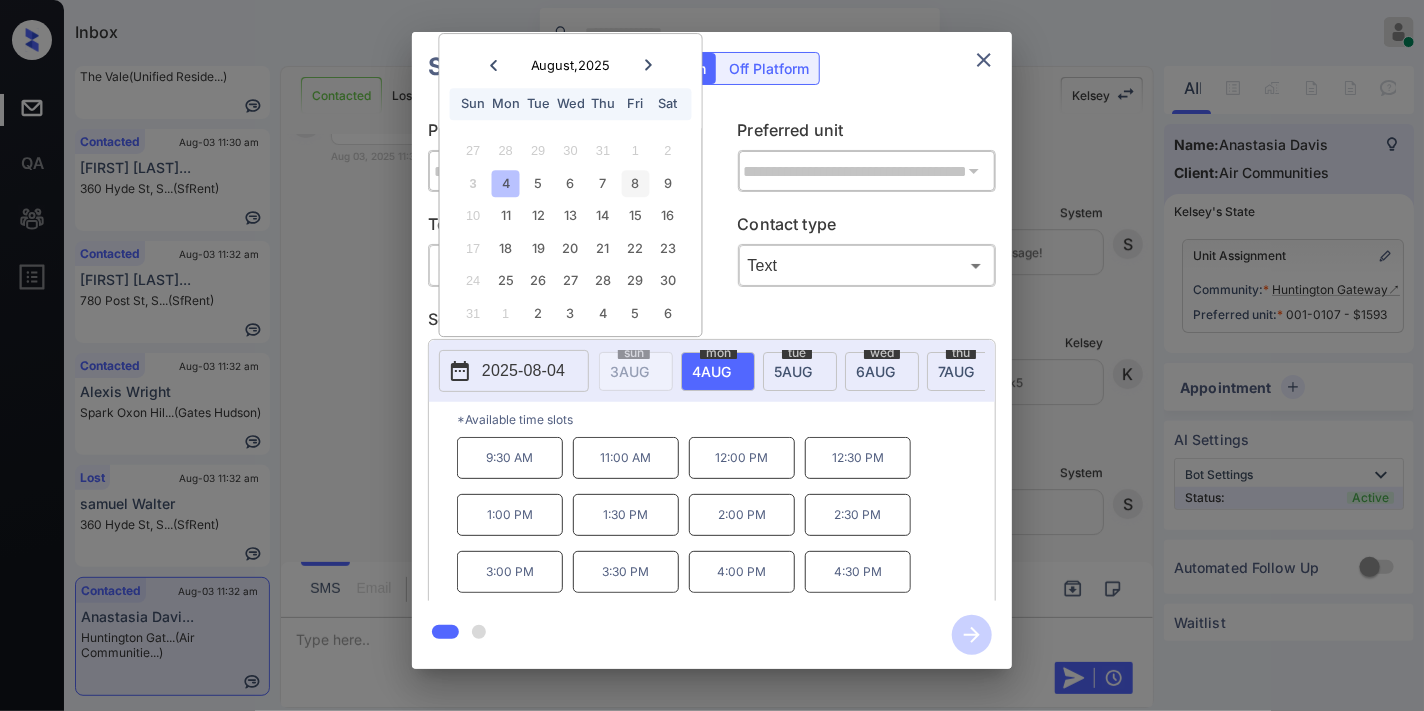 click on "8" at bounding box center [635, 183] 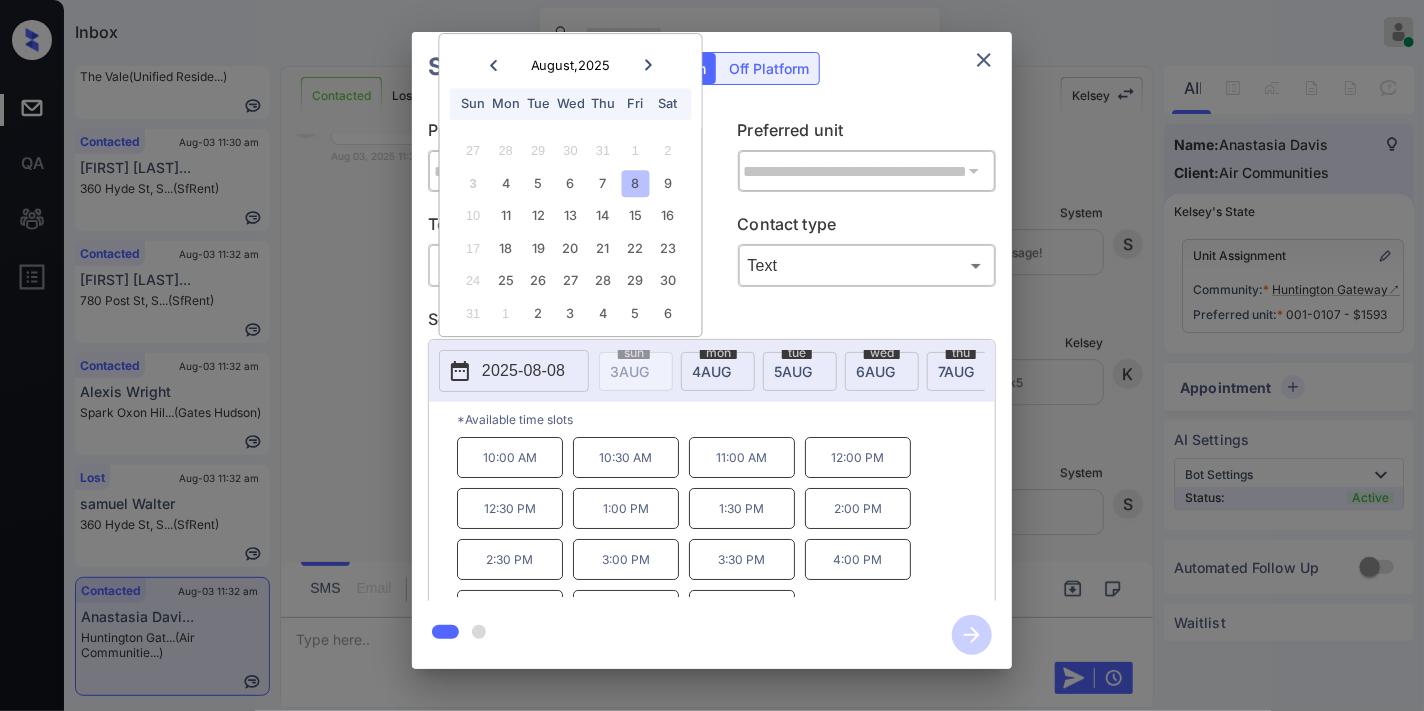 click on "10:00 AM" at bounding box center (510, 457) 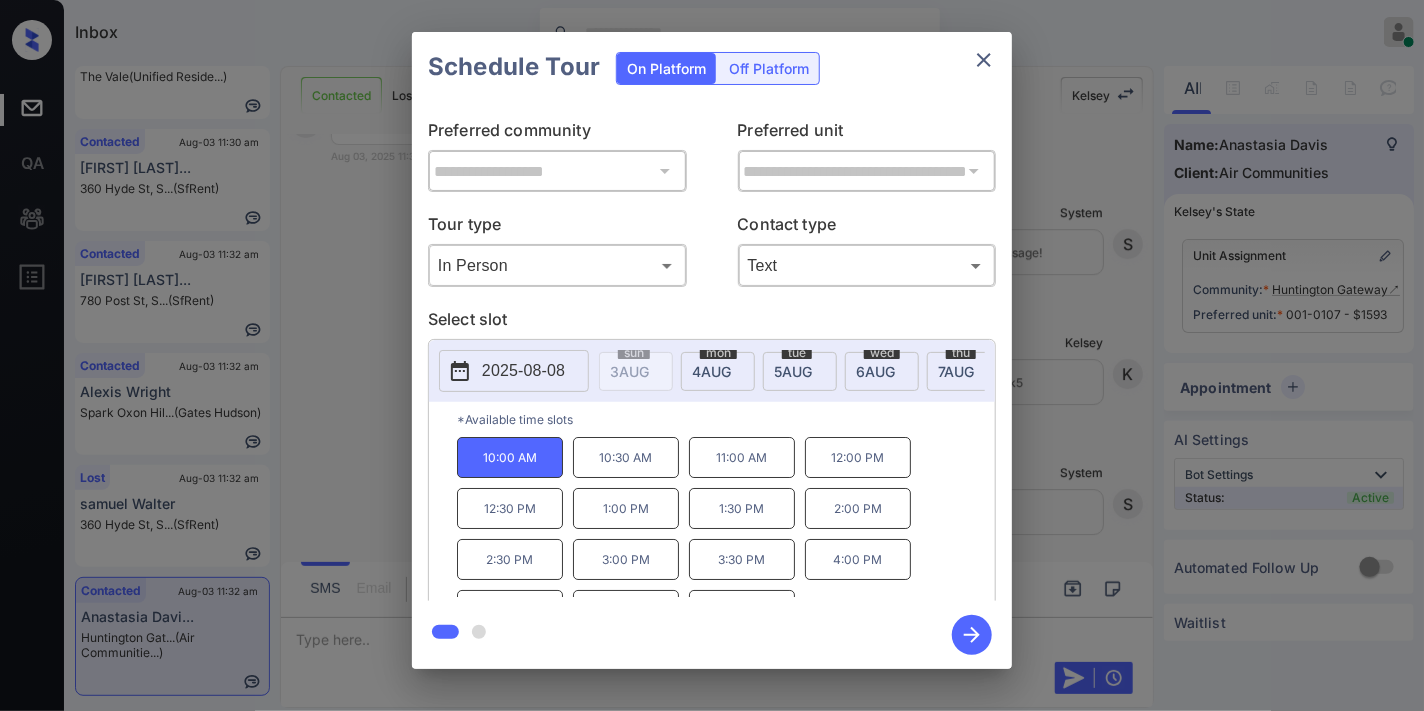 click 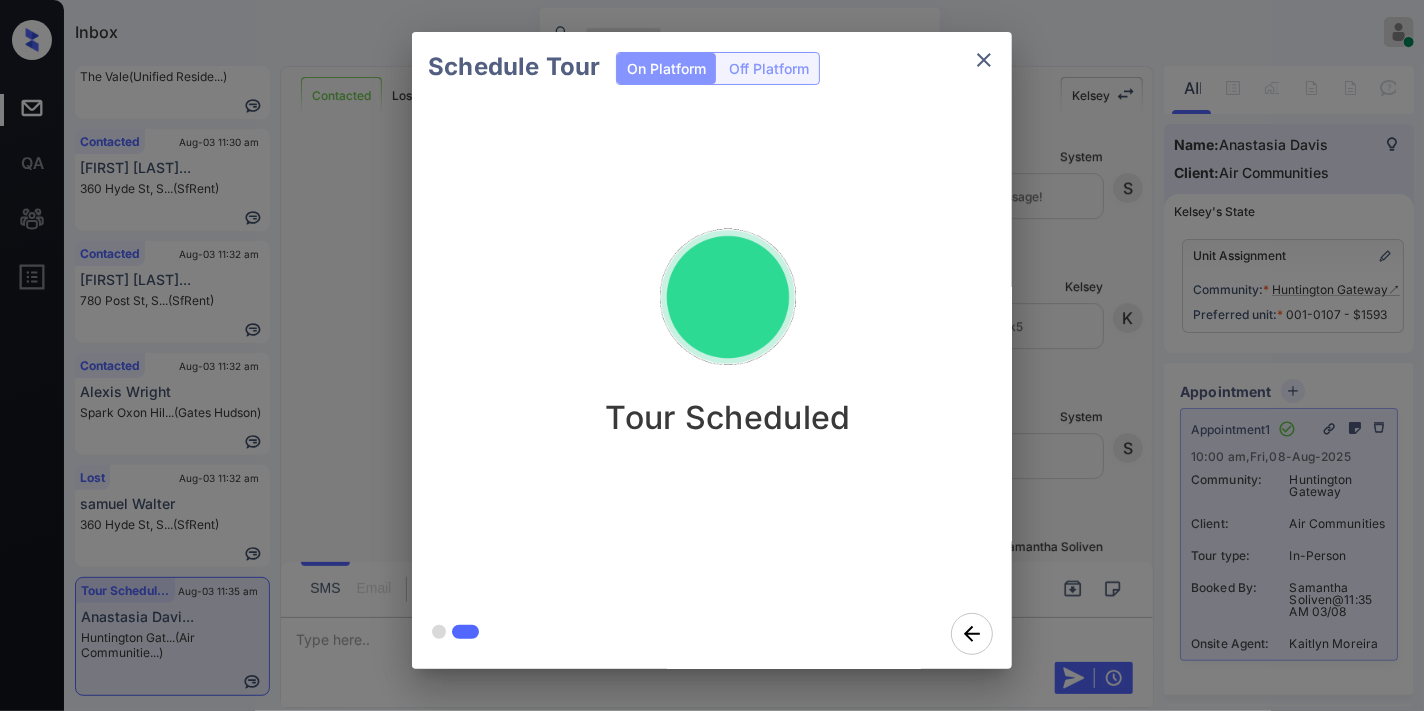 click 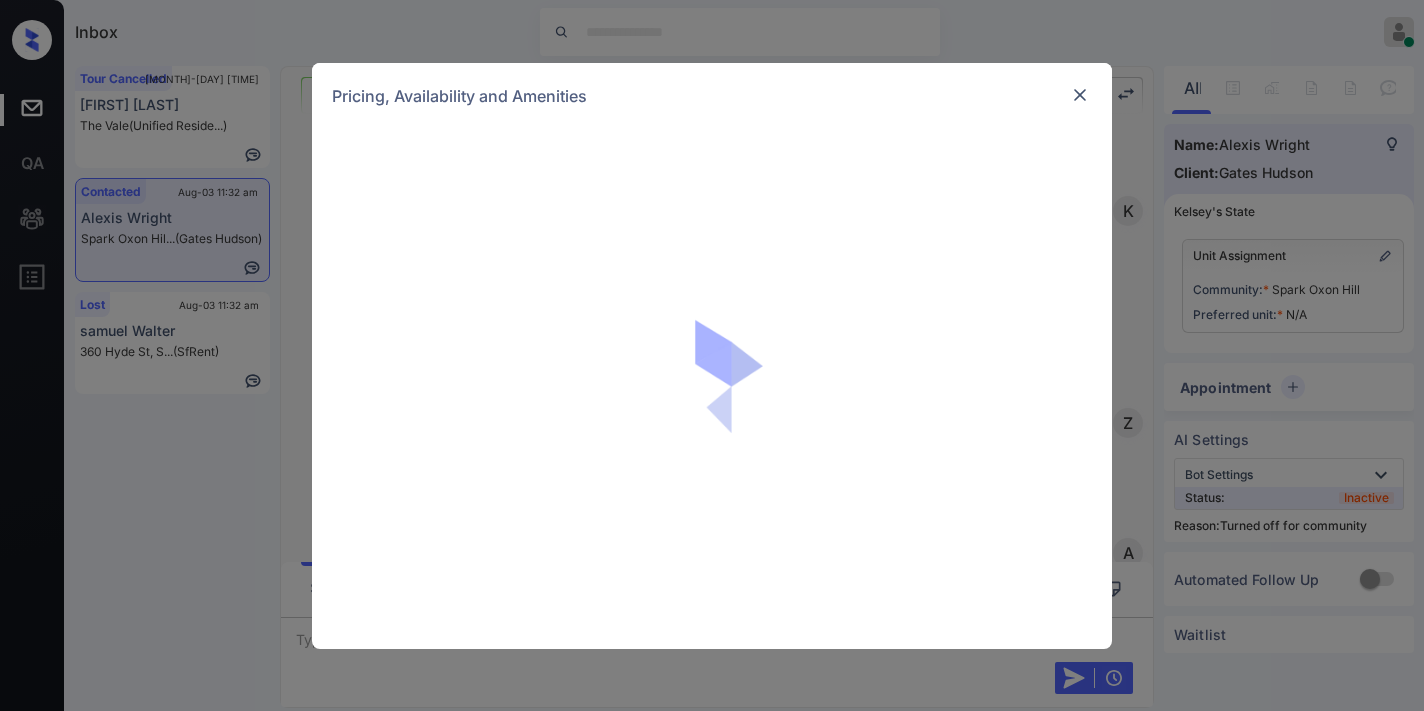 scroll, scrollTop: 0, scrollLeft: 0, axis: both 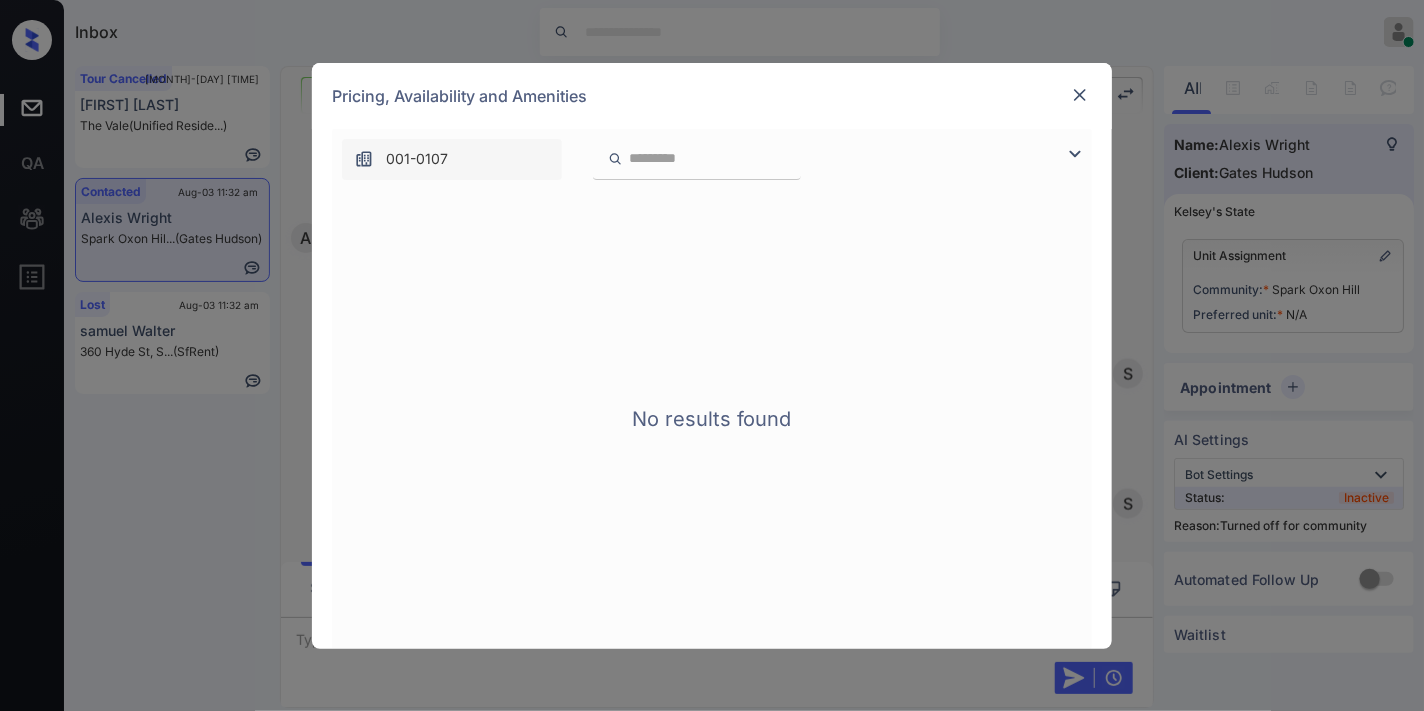 click at bounding box center (1080, 95) 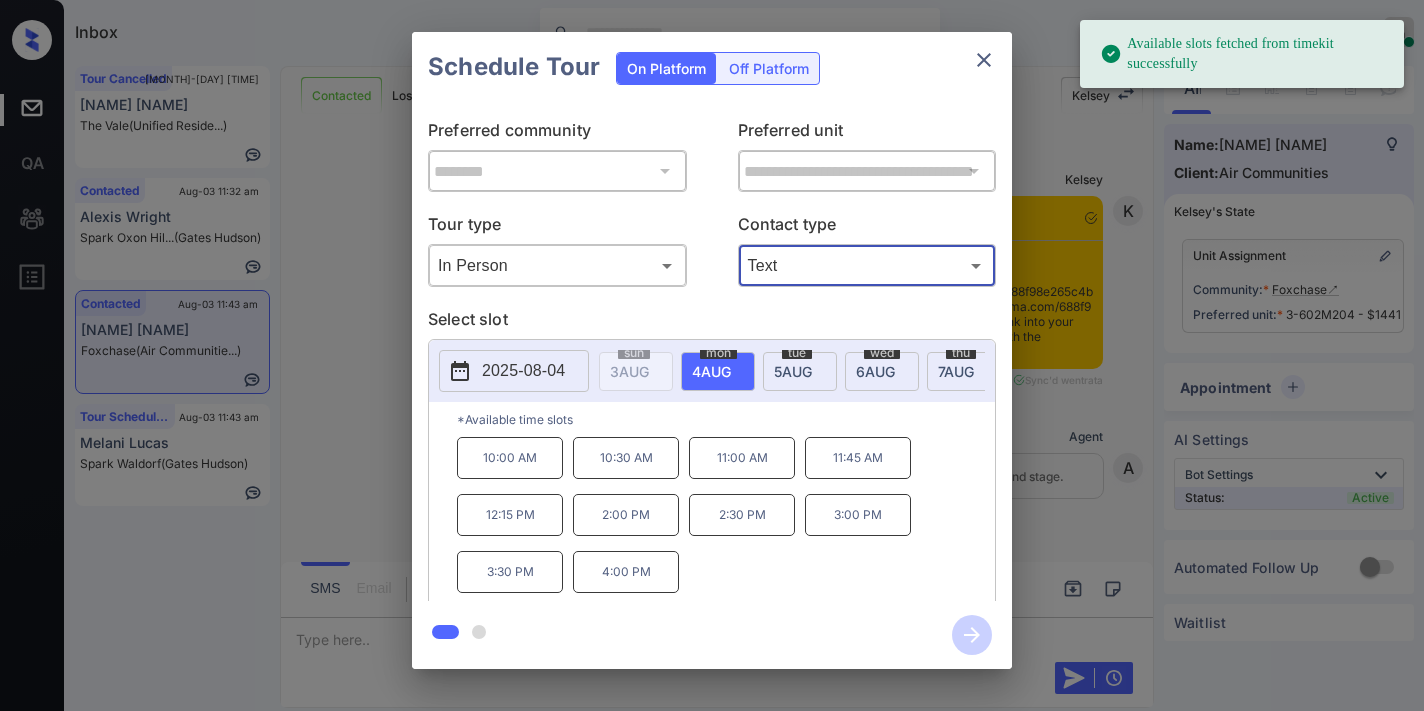 scroll, scrollTop: 0, scrollLeft: 0, axis: both 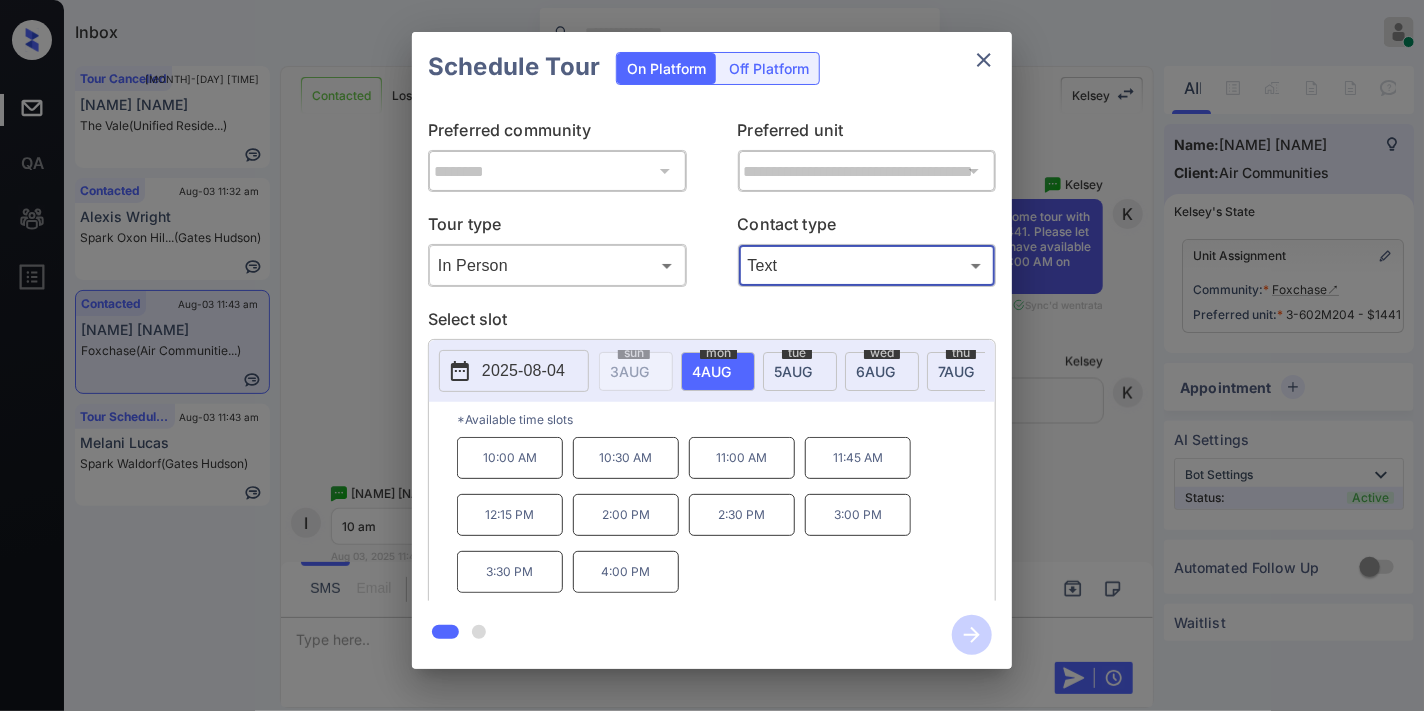 click on "2025-08-04" at bounding box center (523, 371) 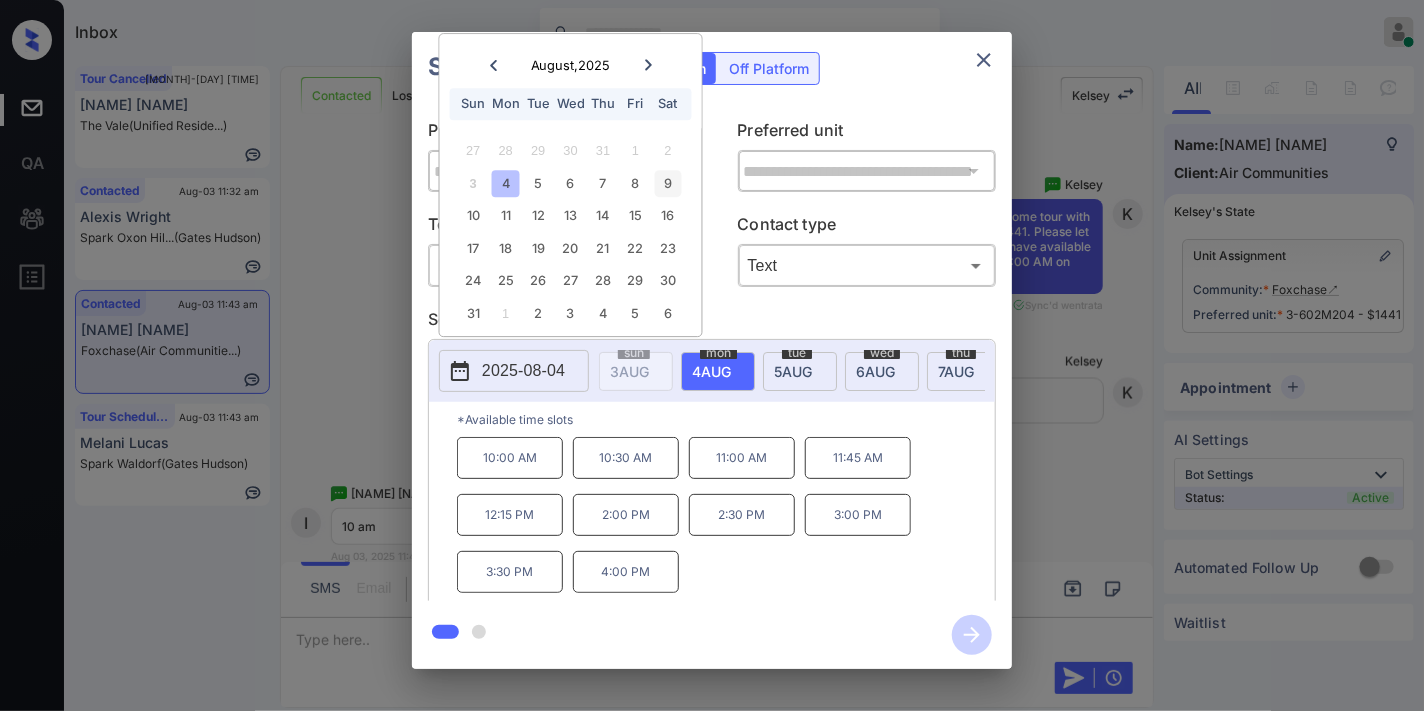 click on "9" at bounding box center (667, 183) 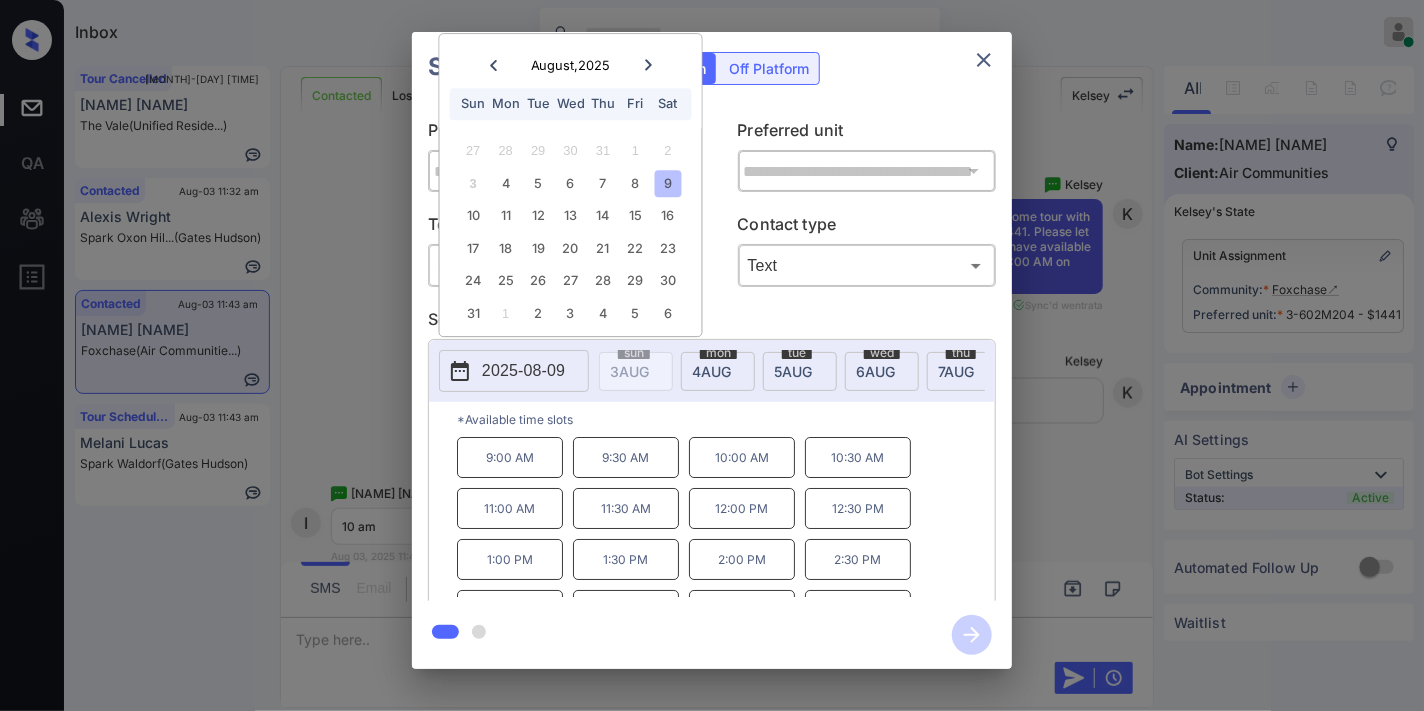 click on "10:00 AM" at bounding box center (742, 457) 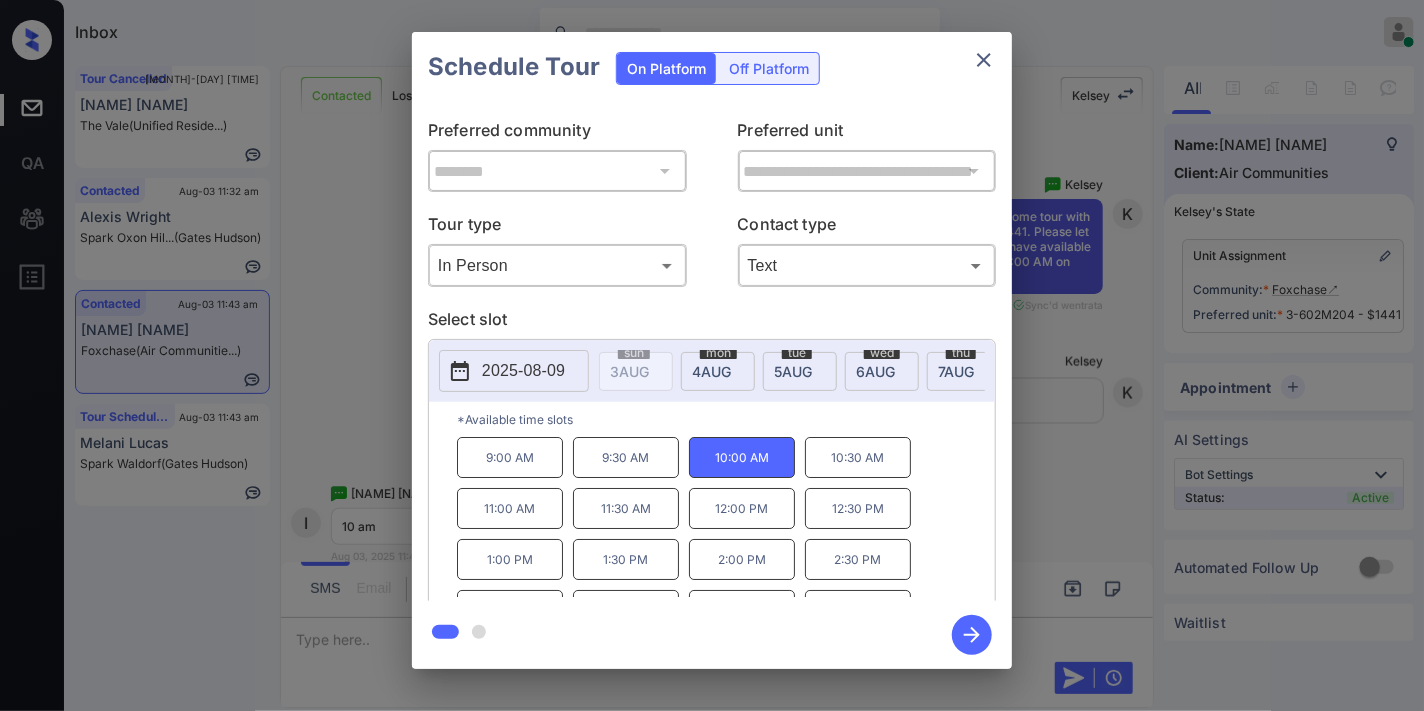 click 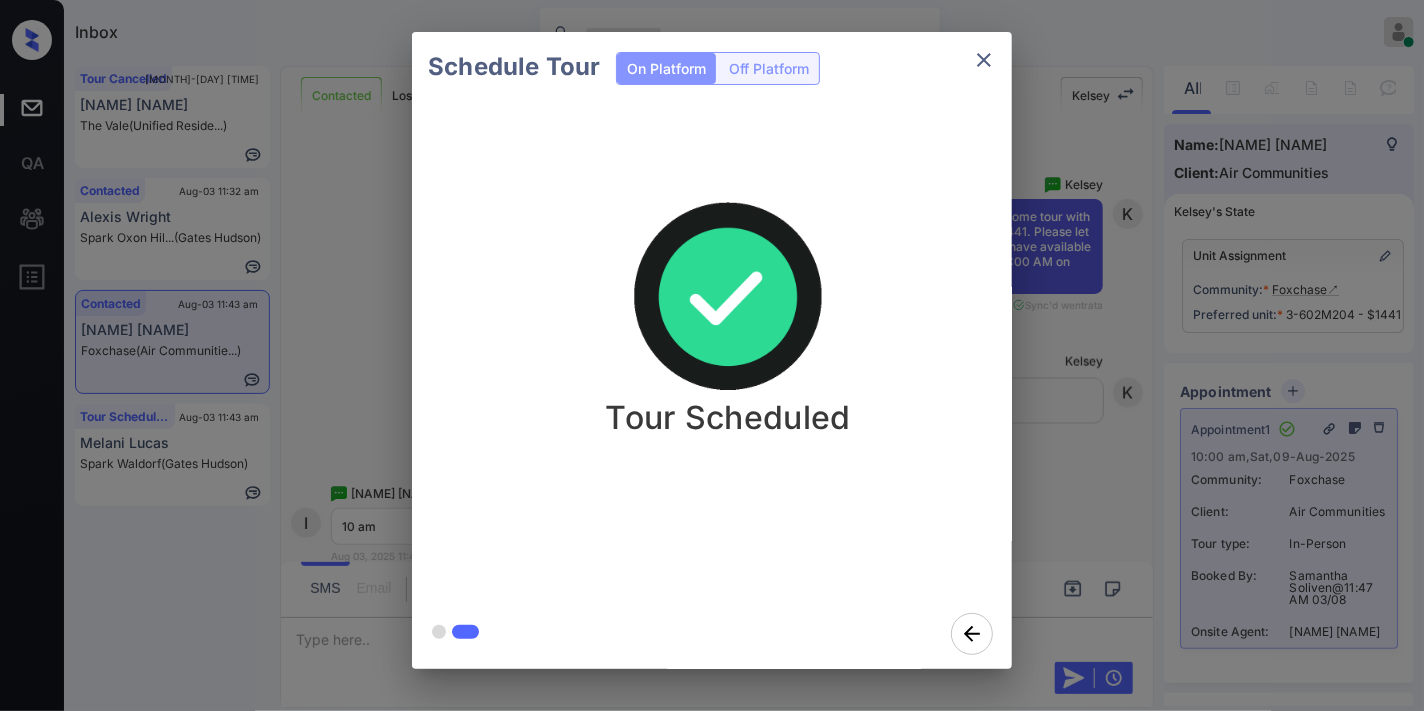 click 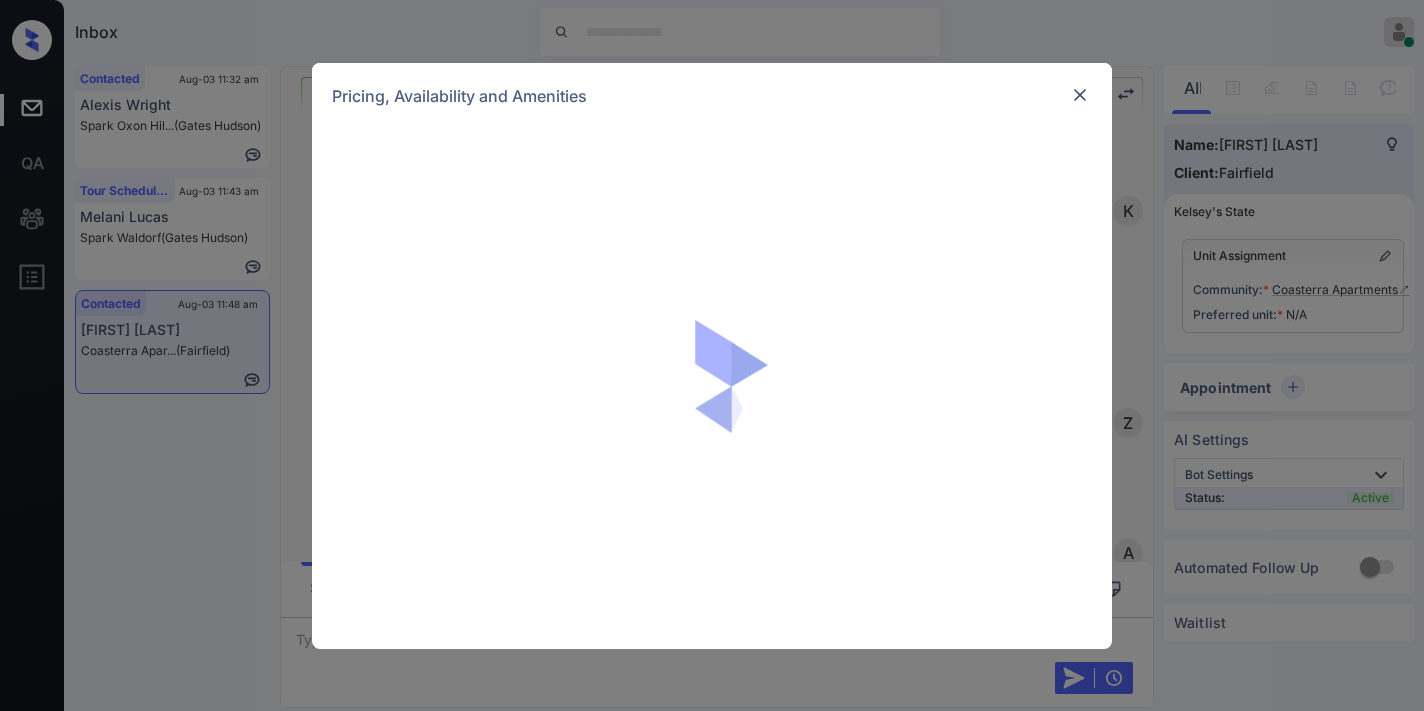 scroll, scrollTop: 0, scrollLeft: 0, axis: both 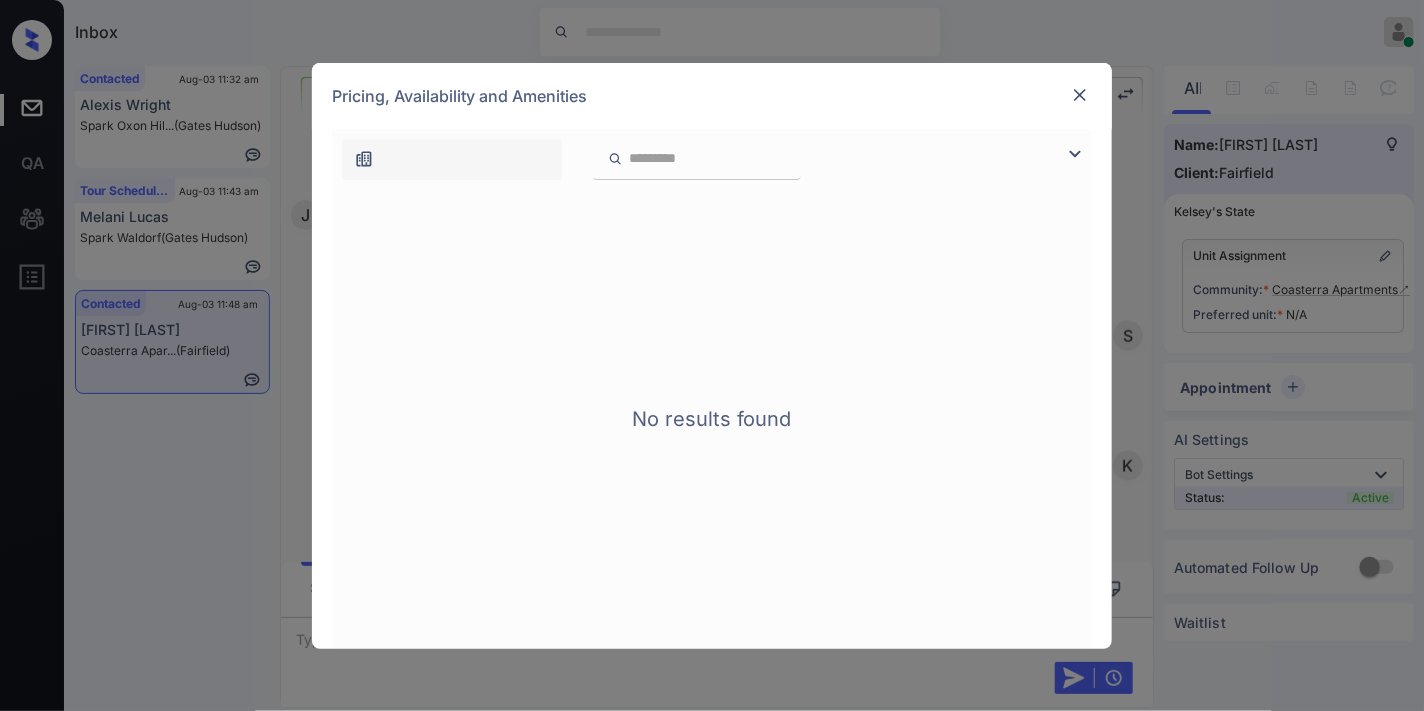 click on "Pricing, Availability and Amenities" at bounding box center [712, 96] 